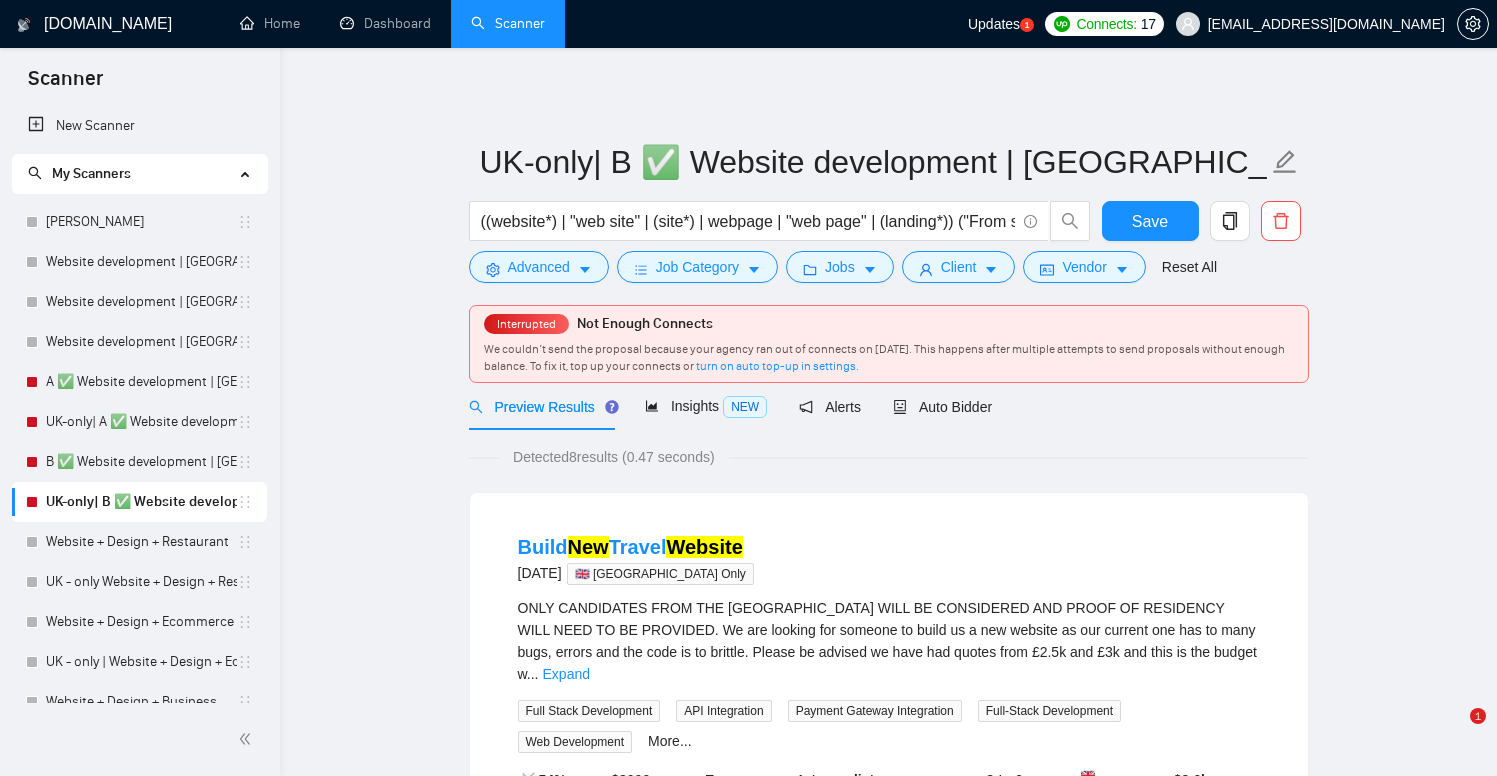 scroll, scrollTop: 44, scrollLeft: 0, axis: vertical 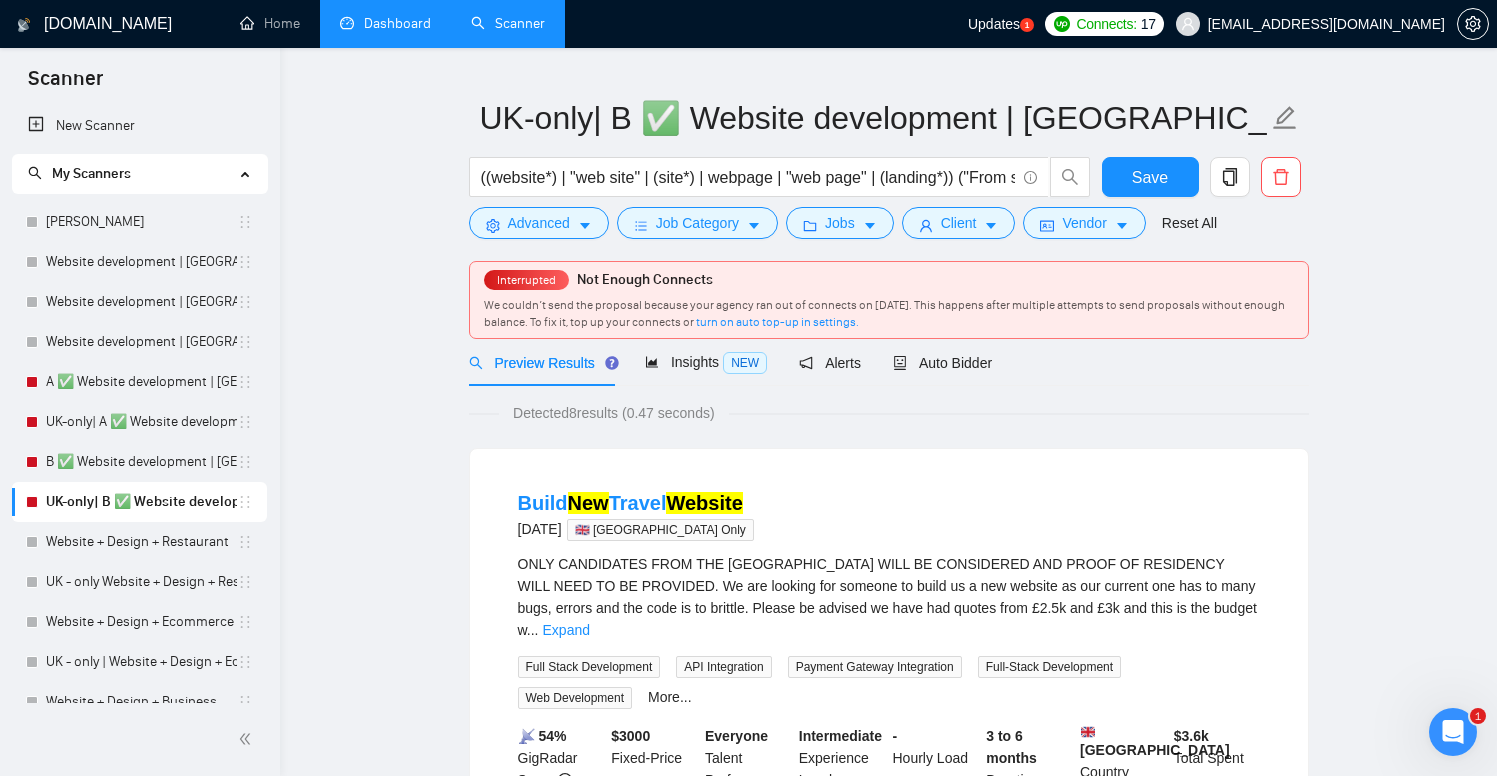 click on "Dashboard" at bounding box center (385, 23) 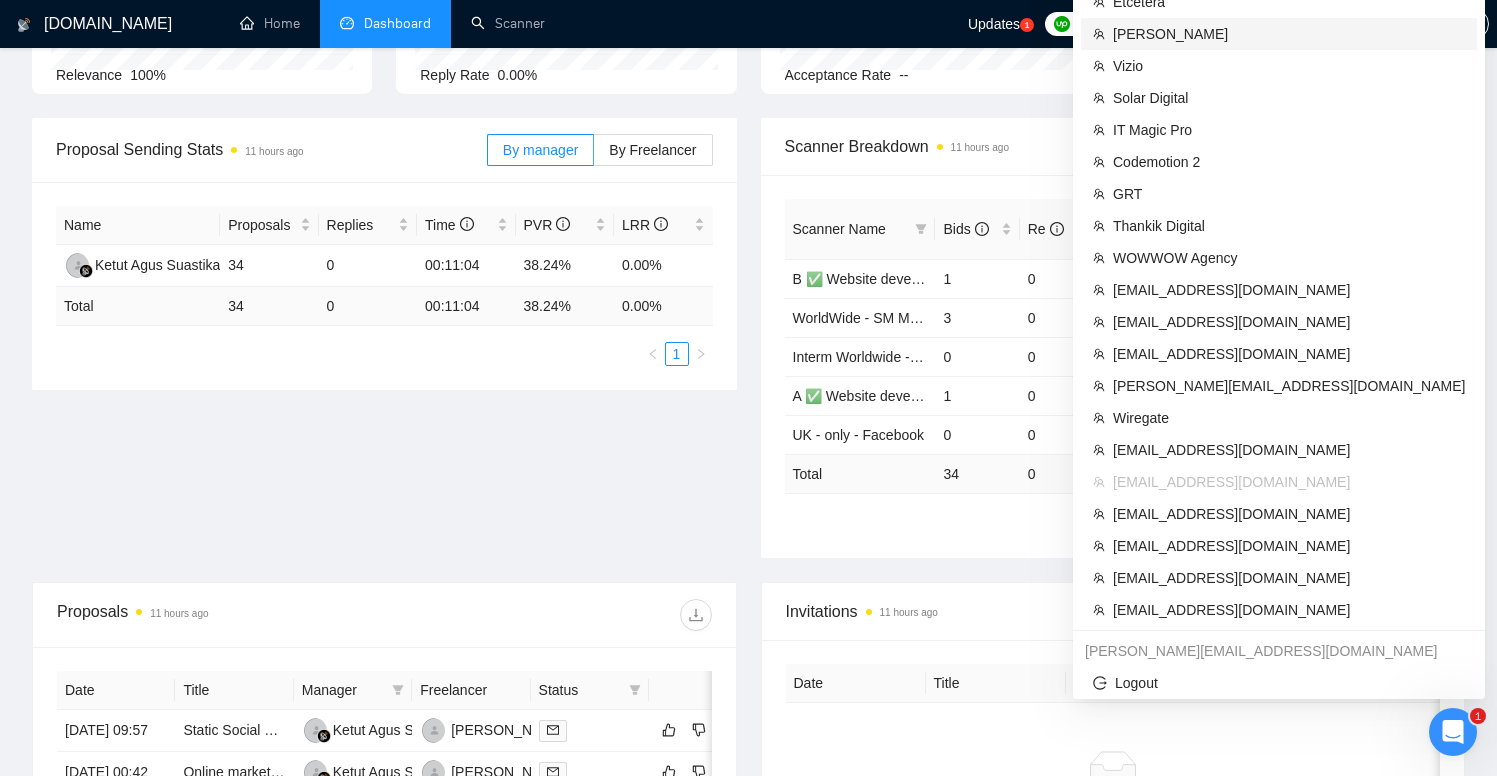 scroll, scrollTop: 235, scrollLeft: 0, axis: vertical 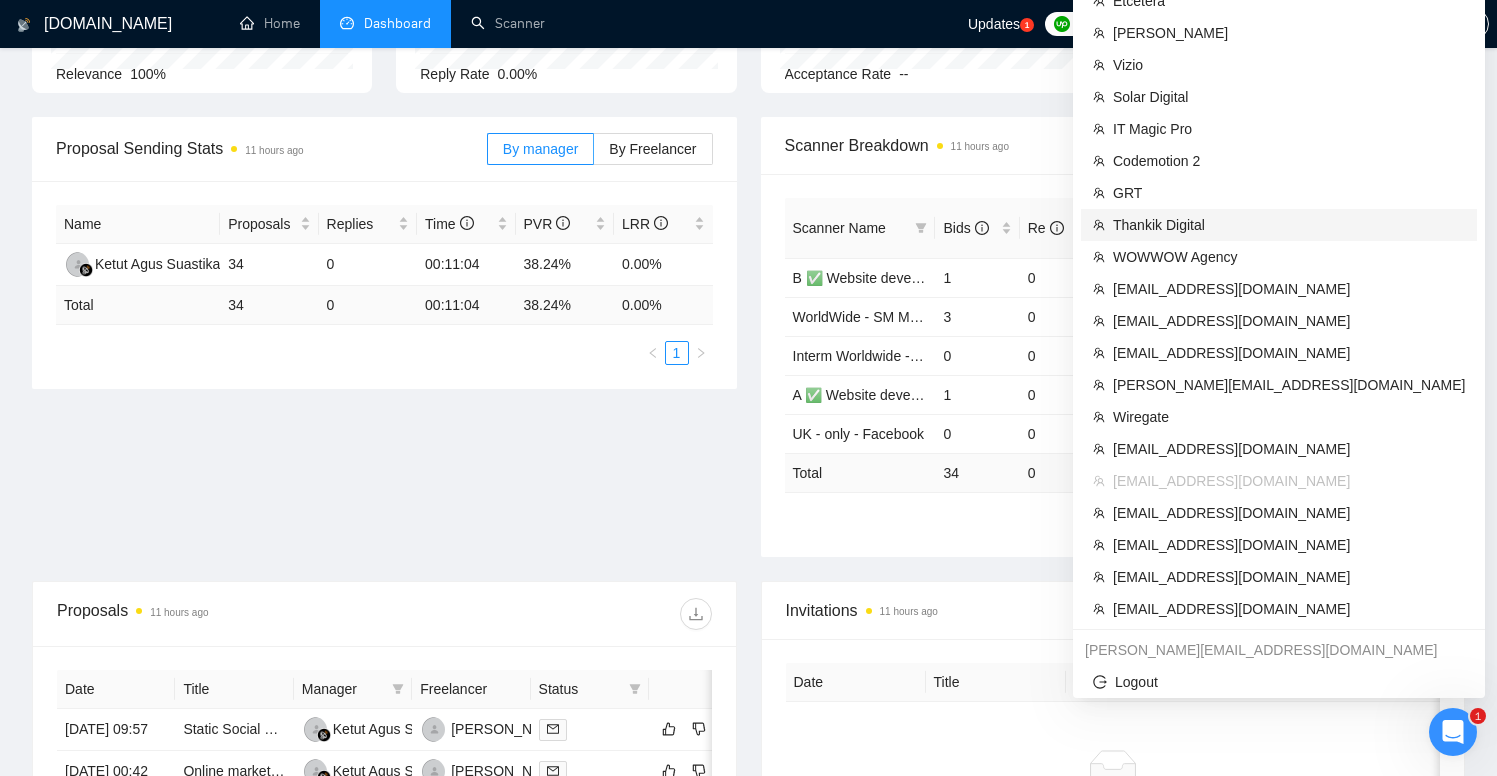 click on "Thankik Digital" at bounding box center (1289, 225) 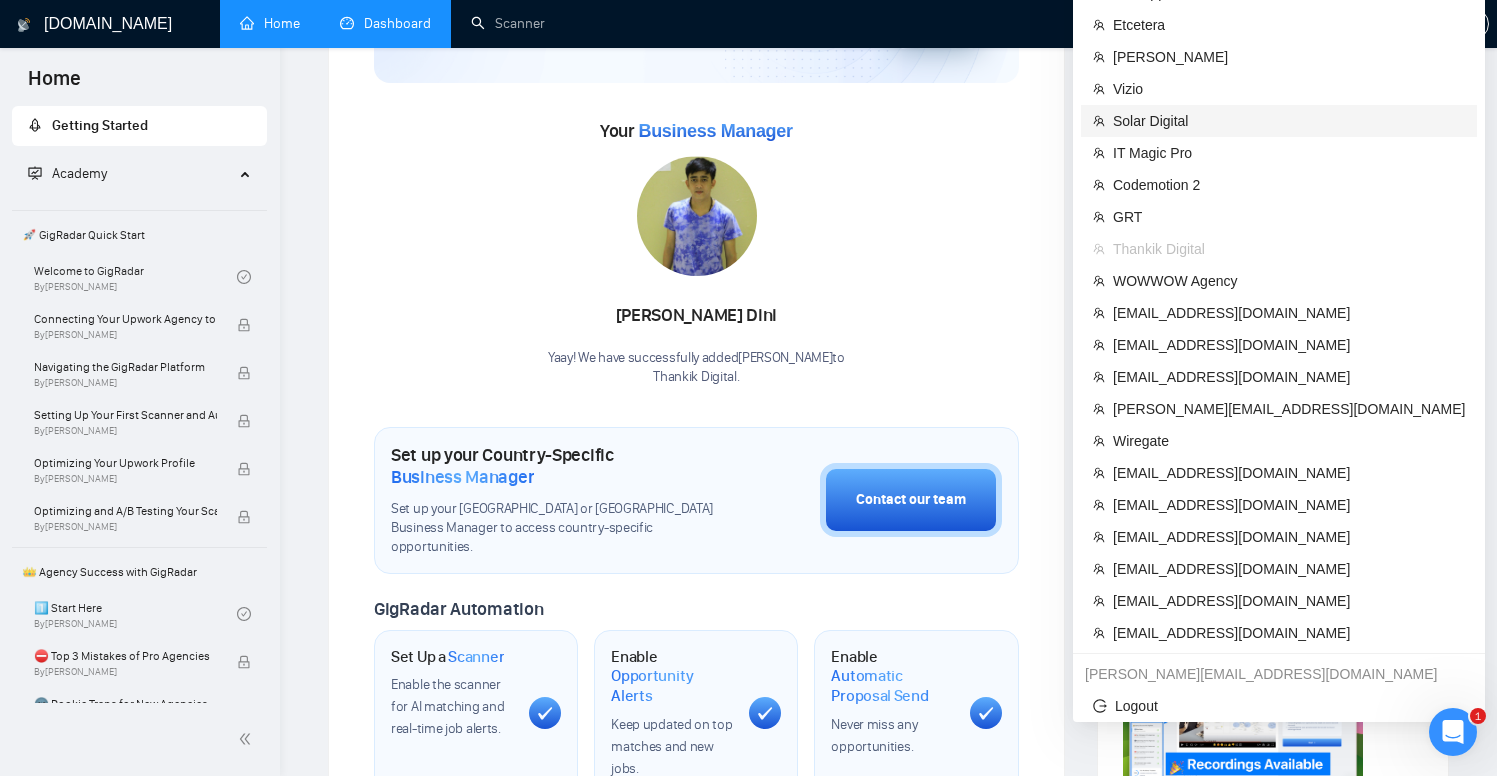 scroll, scrollTop: 219, scrollLeft: 0, axis: vertical 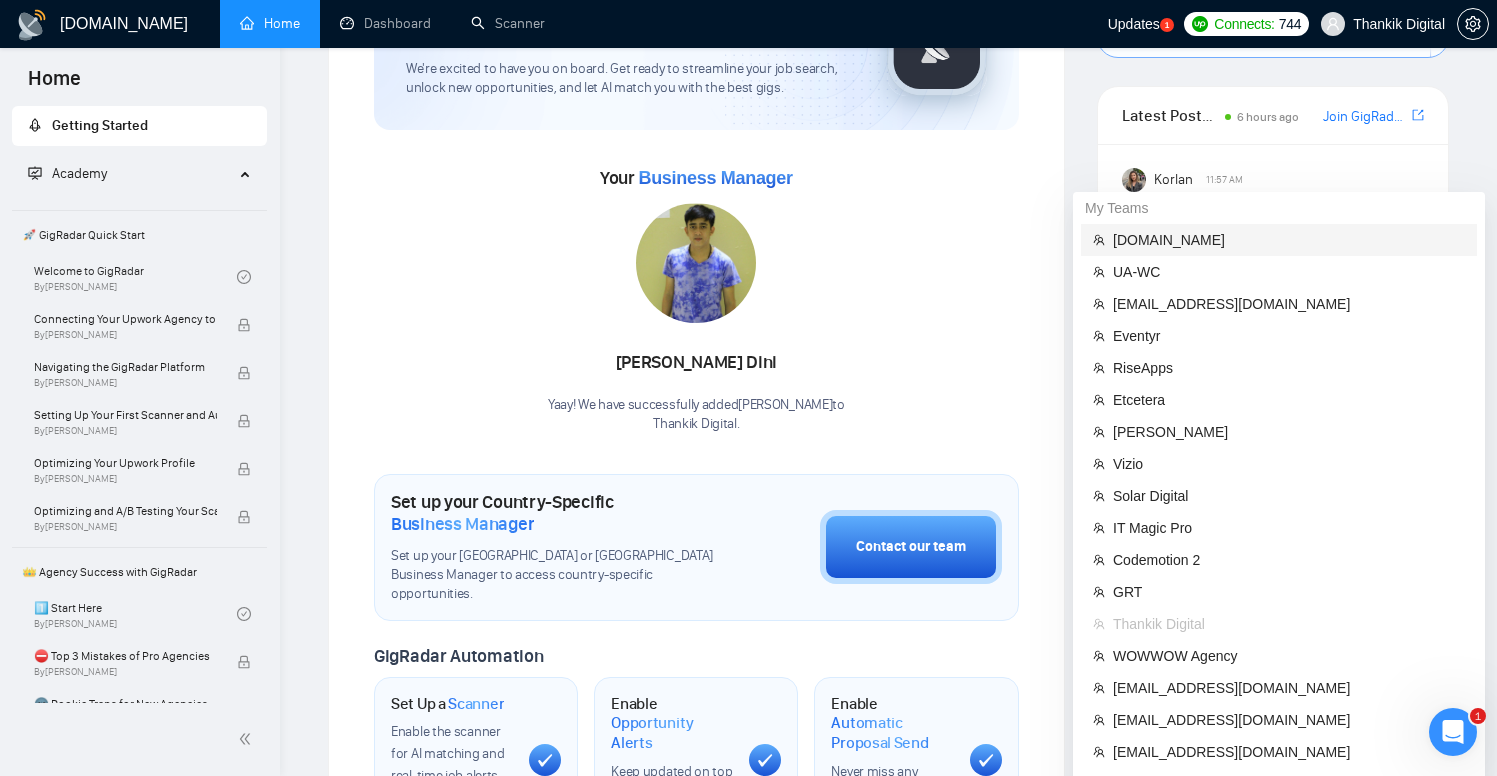click on "[DOMAIN_NAME]" at bounding box center [1289, 240] 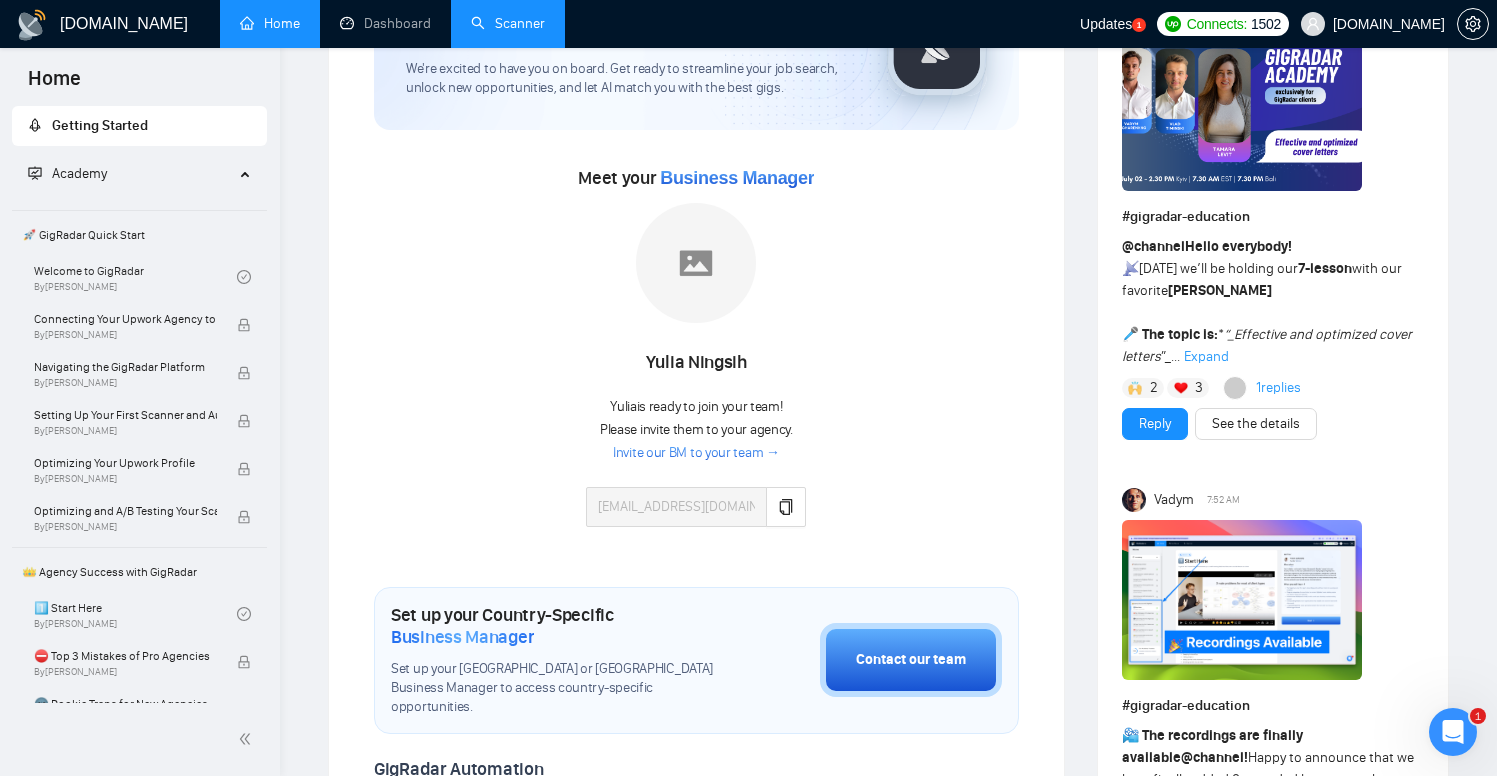 click on "Scanner" at bounding box center (508, 23) 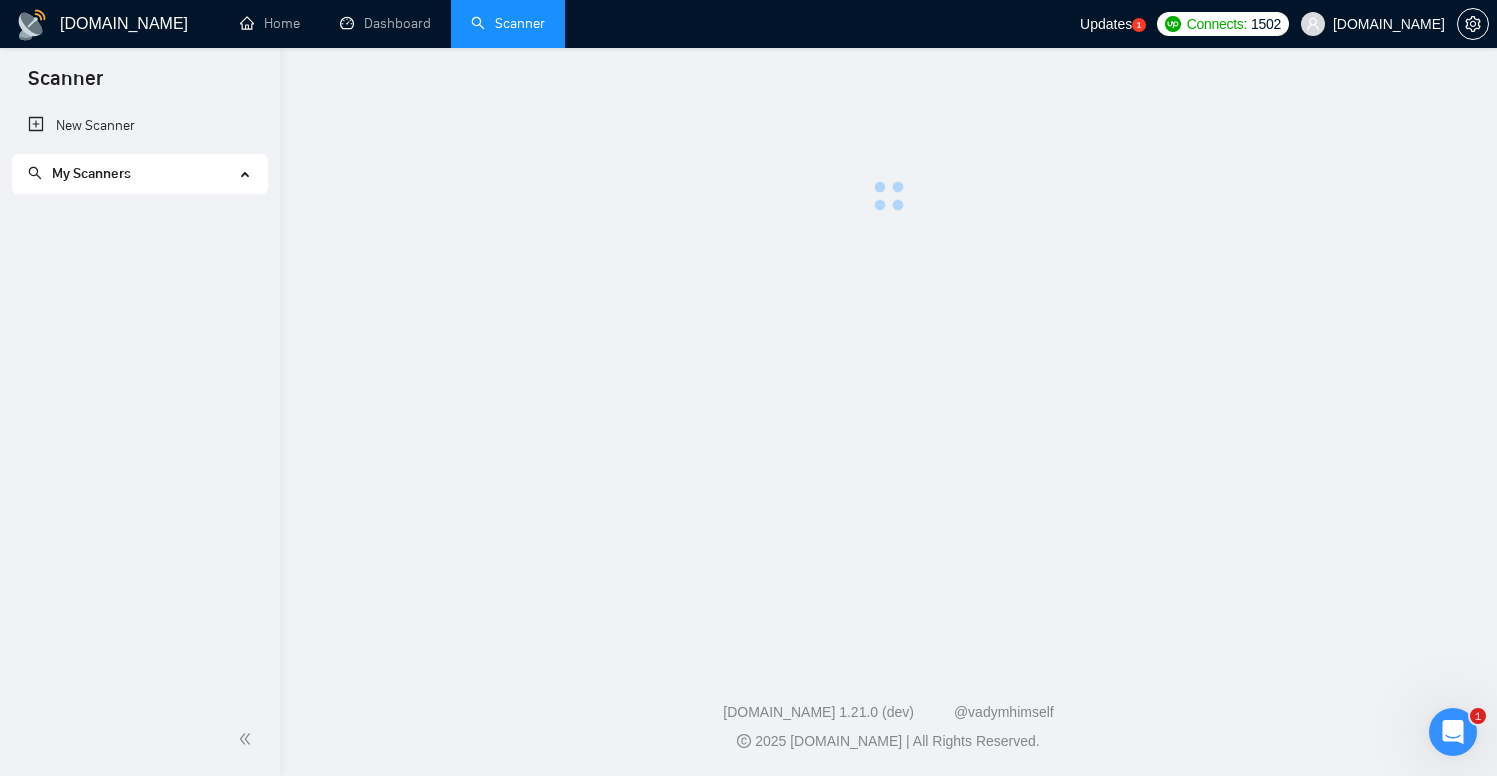 scroll, scrollTop: 0, scrollLeft: 0, axis: both 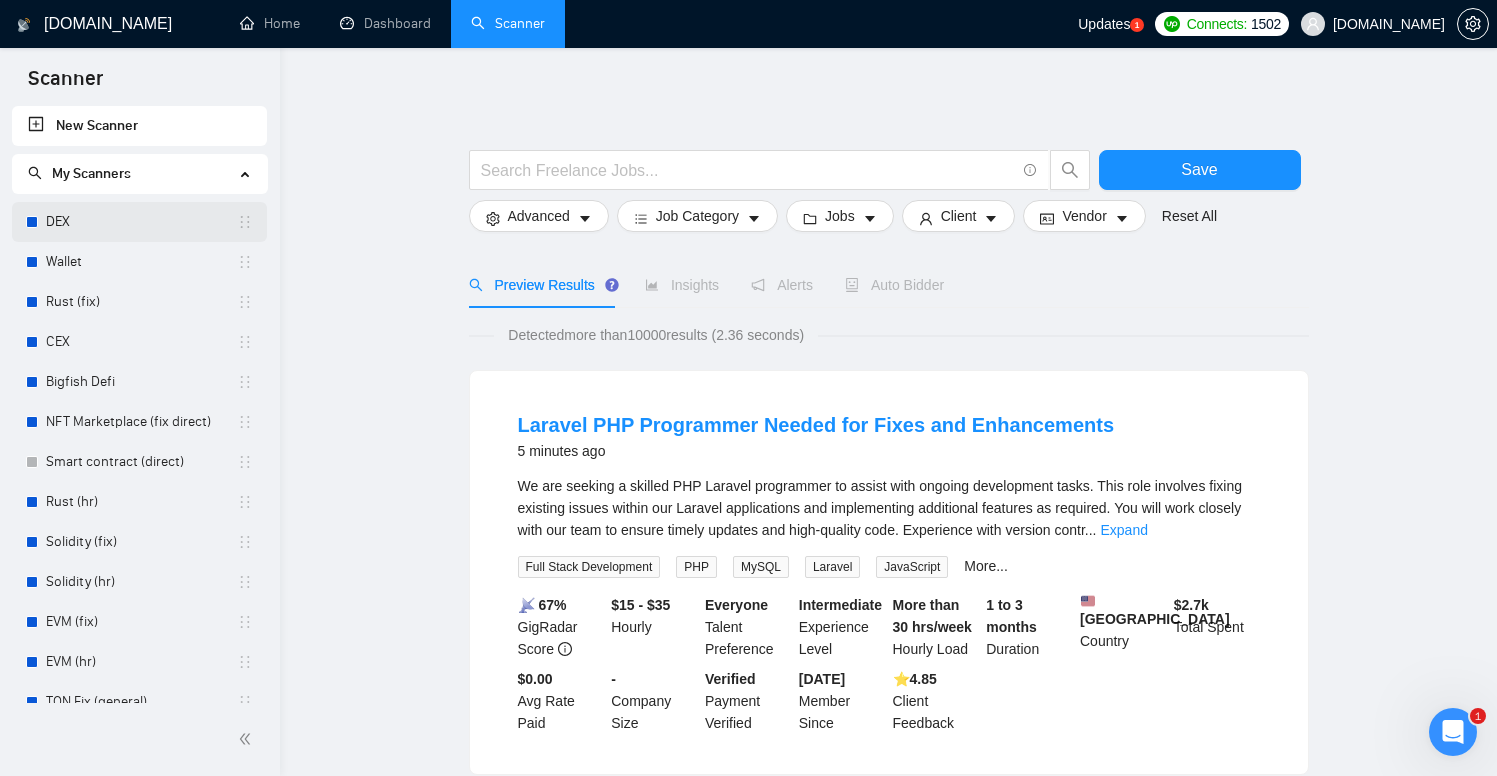 click on "DEX" at bounding box center [141, 222] 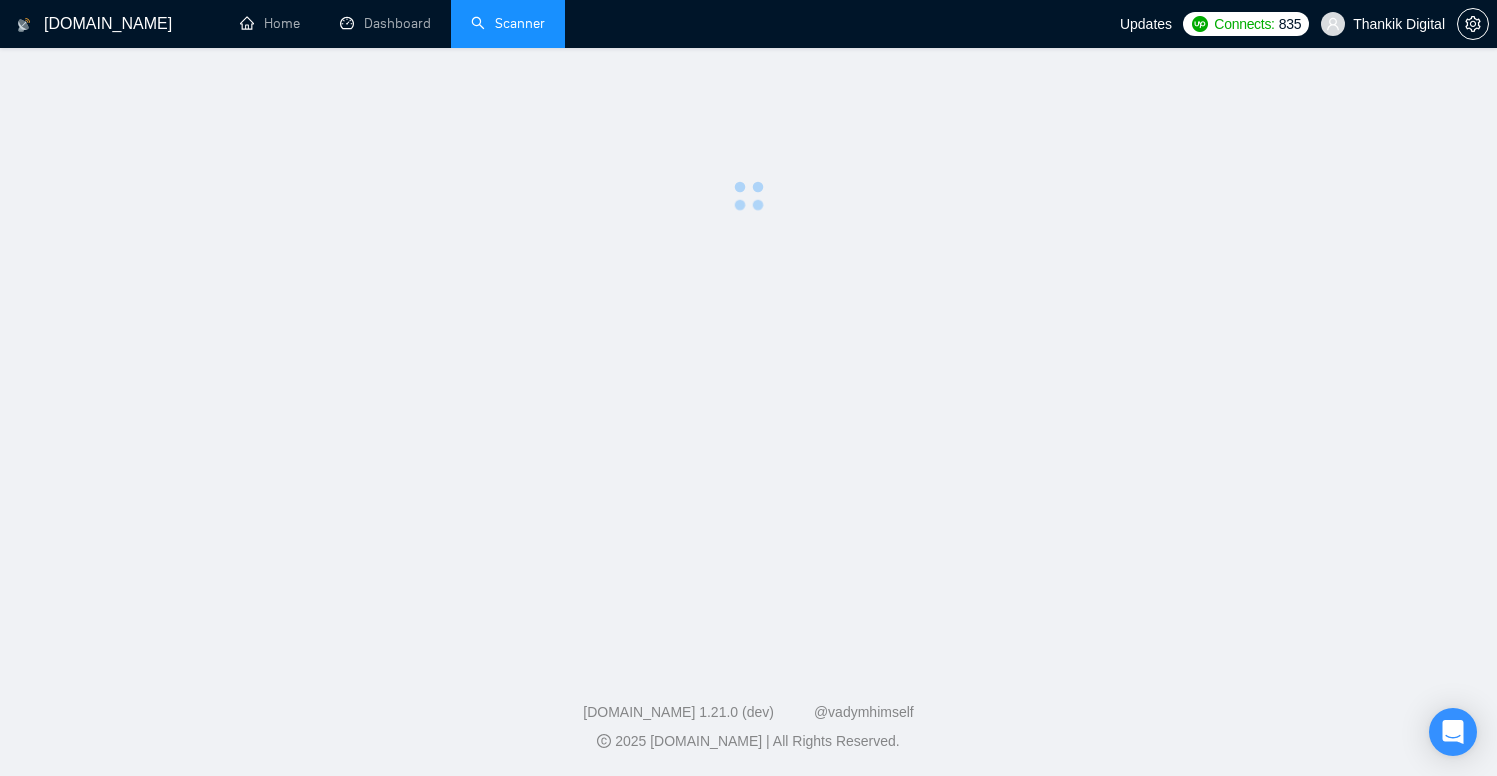 scroll, scrollTop: 0, scrollLeft: 0, axis: both 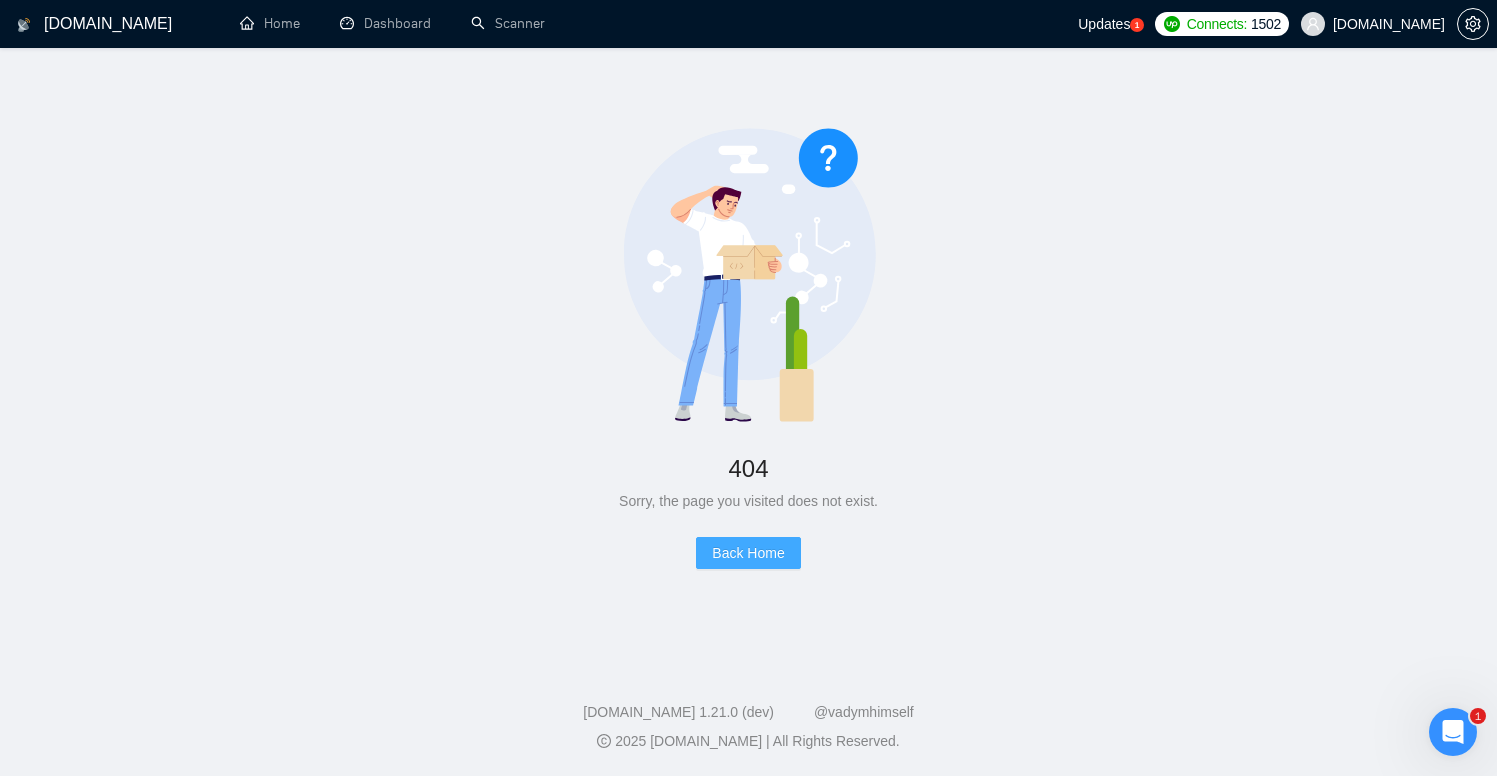 click on "Back Home" at bounding box center (748, 553) 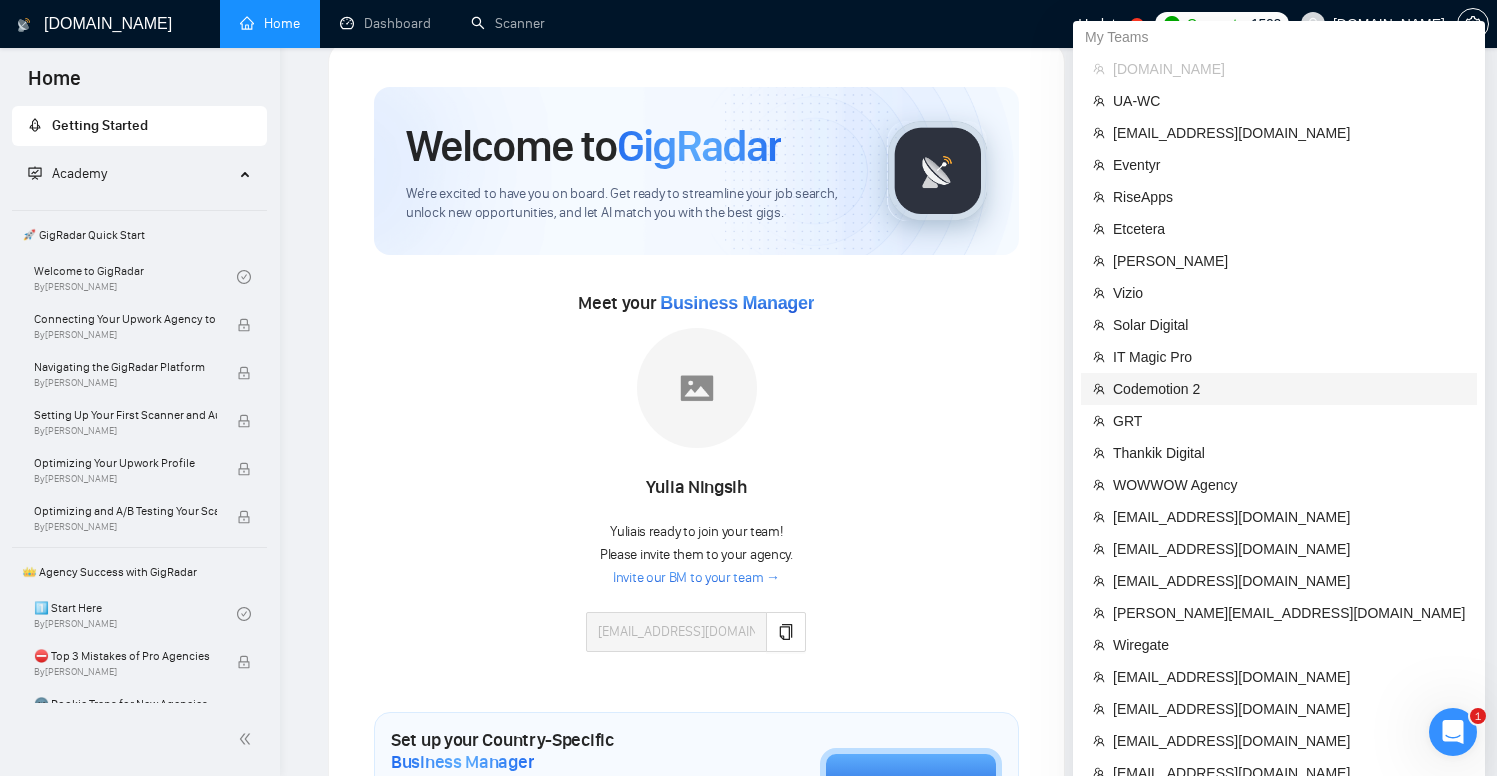 scroll, scrollTop: 62, scrollLeft: 0, axis: vertical 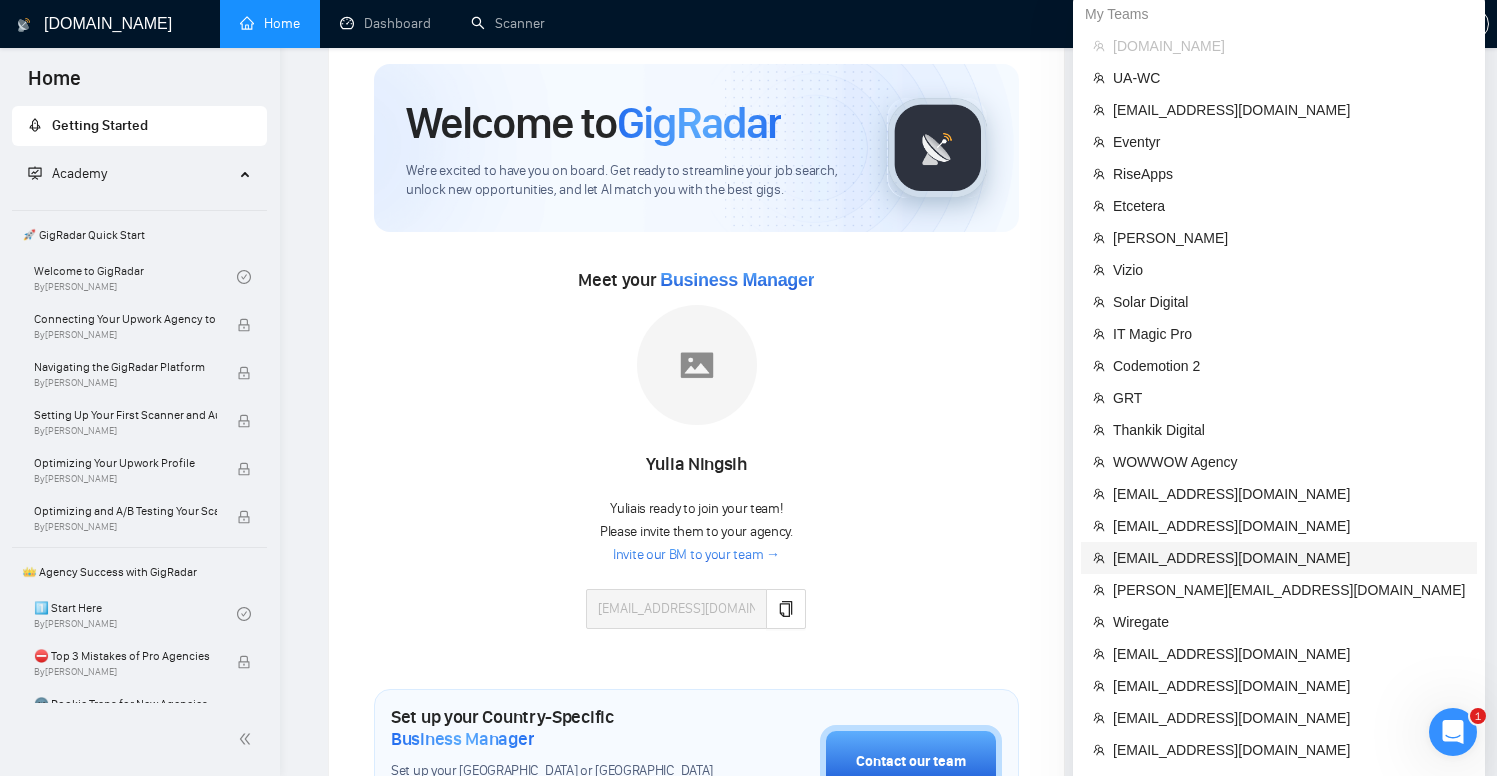 click on "[EMAIL_ADDRESS][DOMAIN_NAME]" at bounding box center [1289, 558] 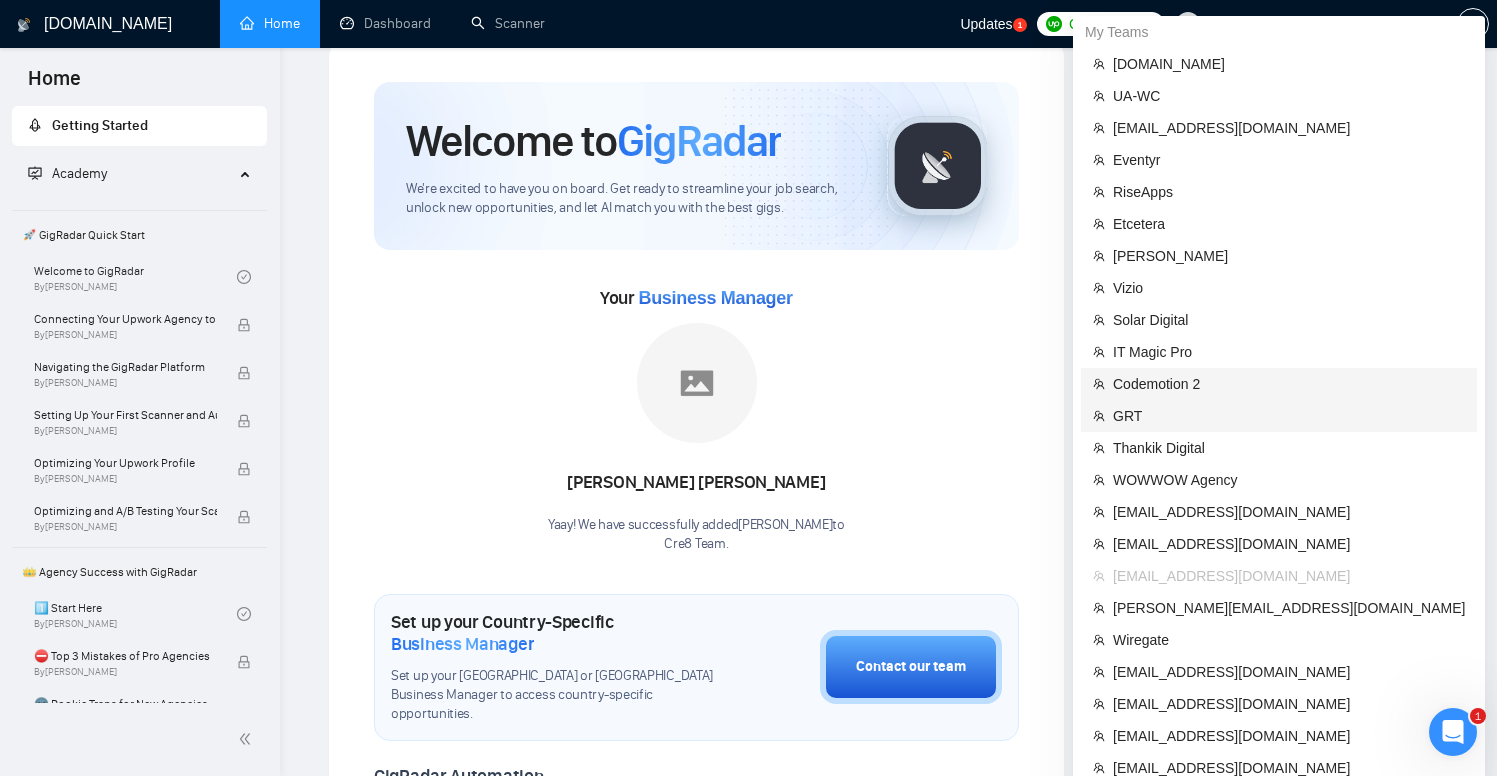 scroll, scrollTop: 0, scrollLeft: 0, axis: both 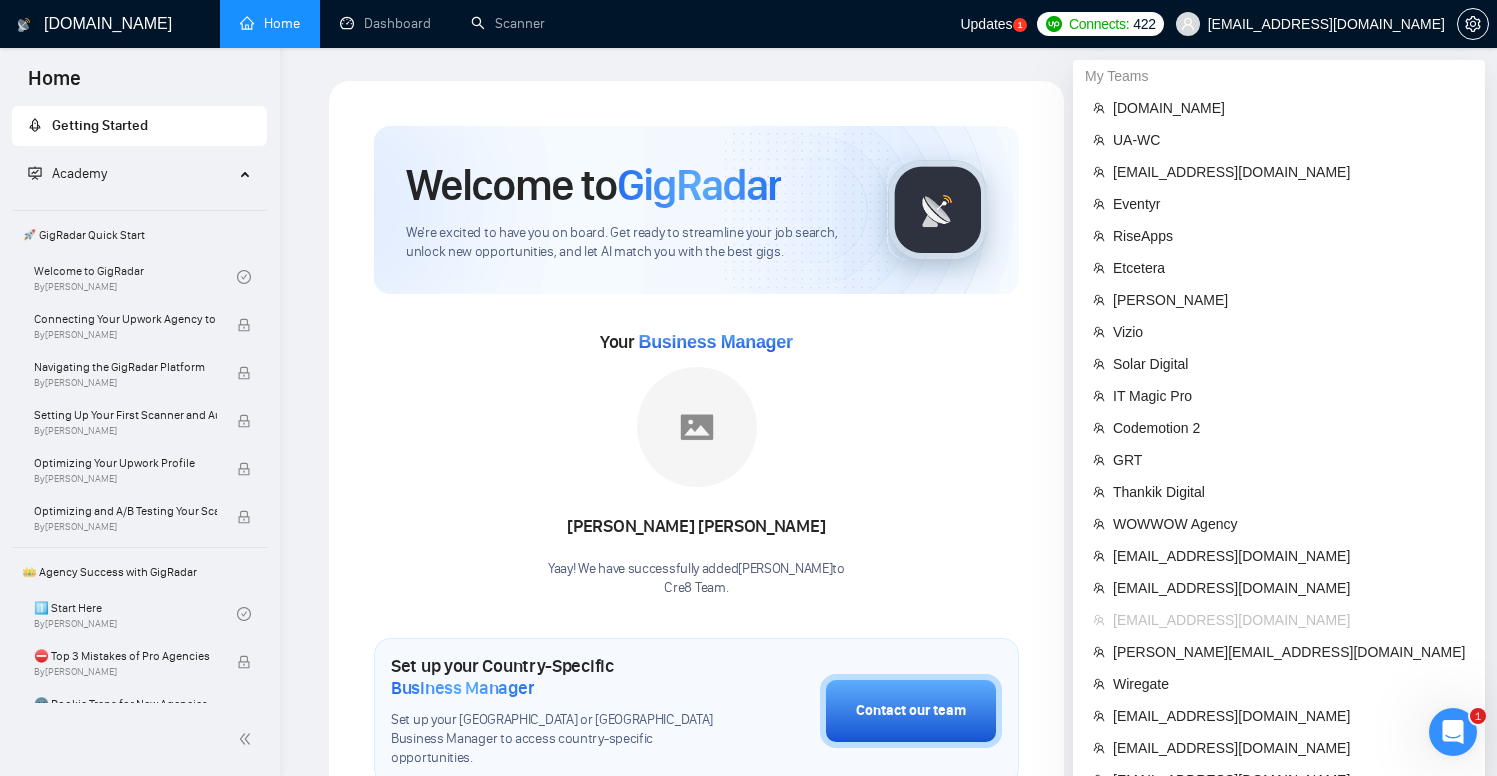 click on "[EMAIL_ADDRESS][DOMAIN_NAME]" at bounding box center [1326, 24] 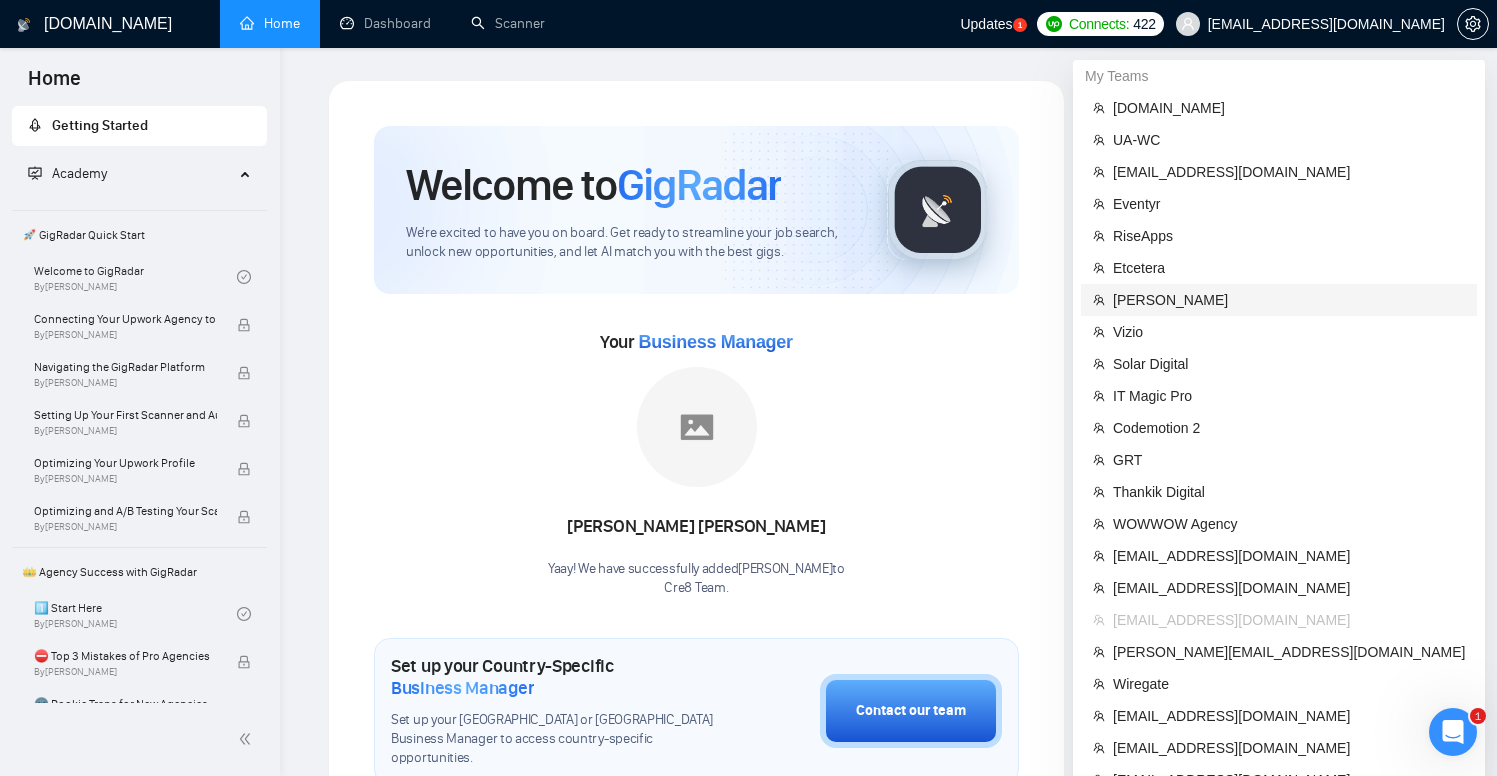 click on "[PERSON_NAME]" at bounding box center [1289, 300] 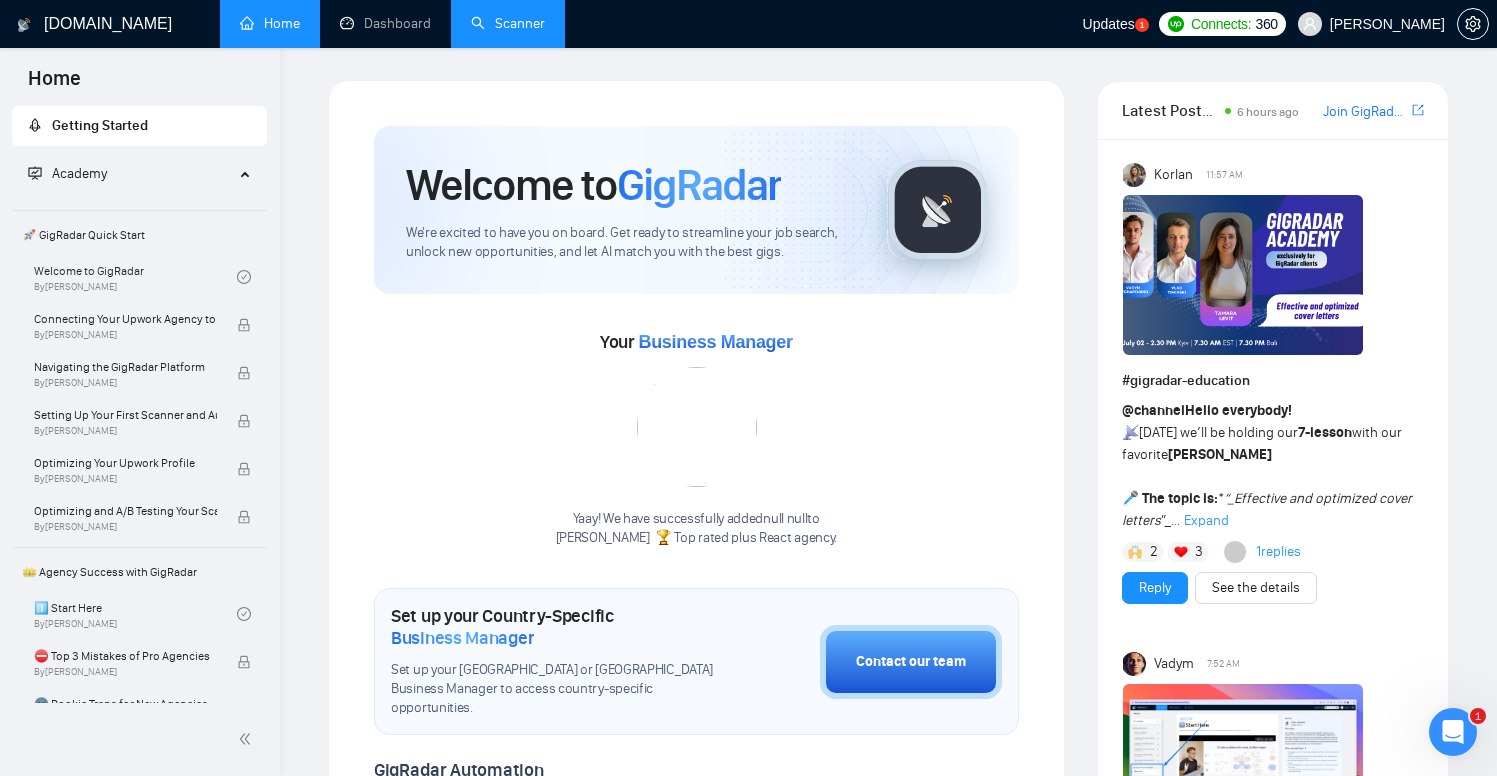 click on "Scanner" at bounding box center [508, 23] 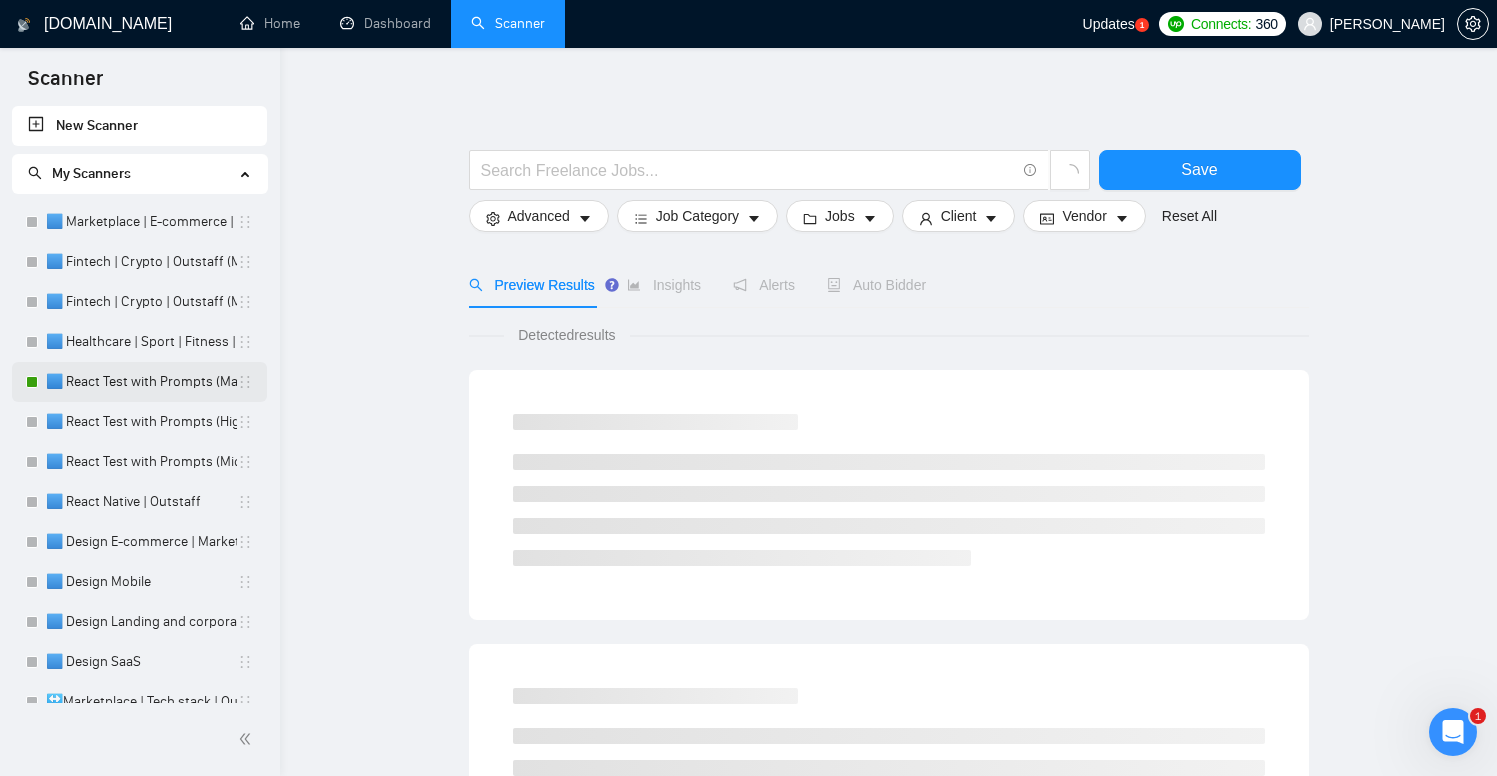 click on "🟦 React Test with Prompts (Max)" at bounding box center [141, 382] 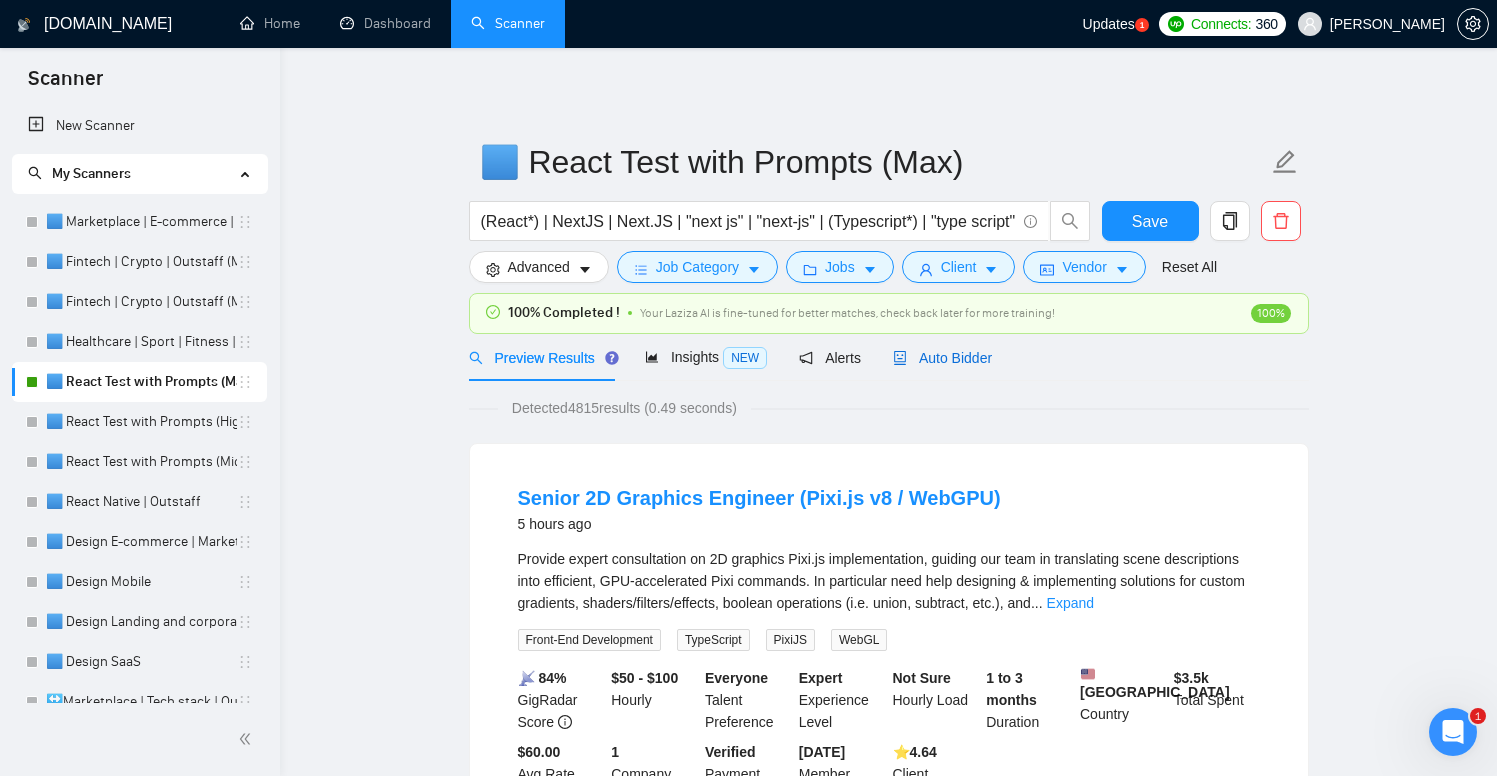click on "Auto Bidder" at bounding box center [942, 358] 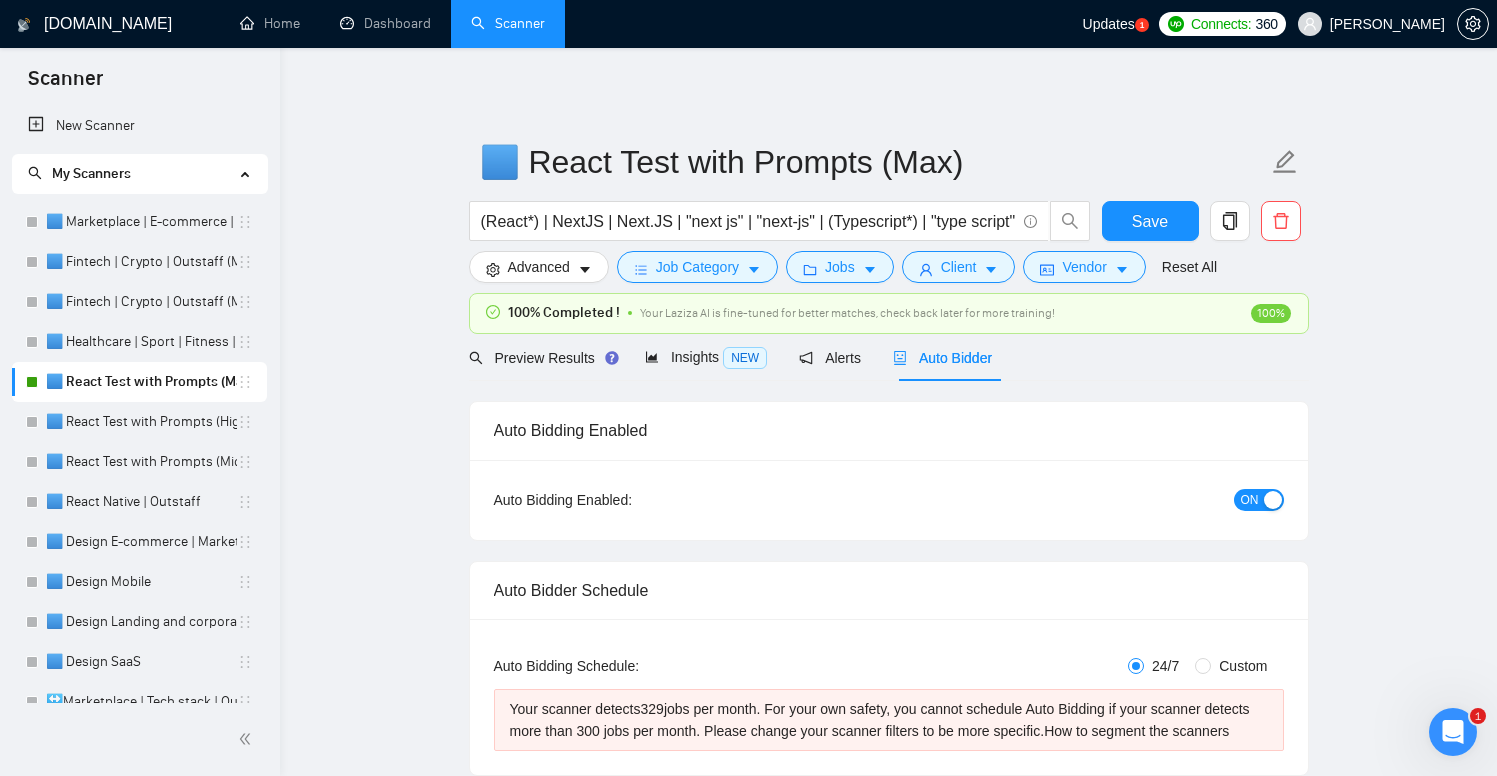 type 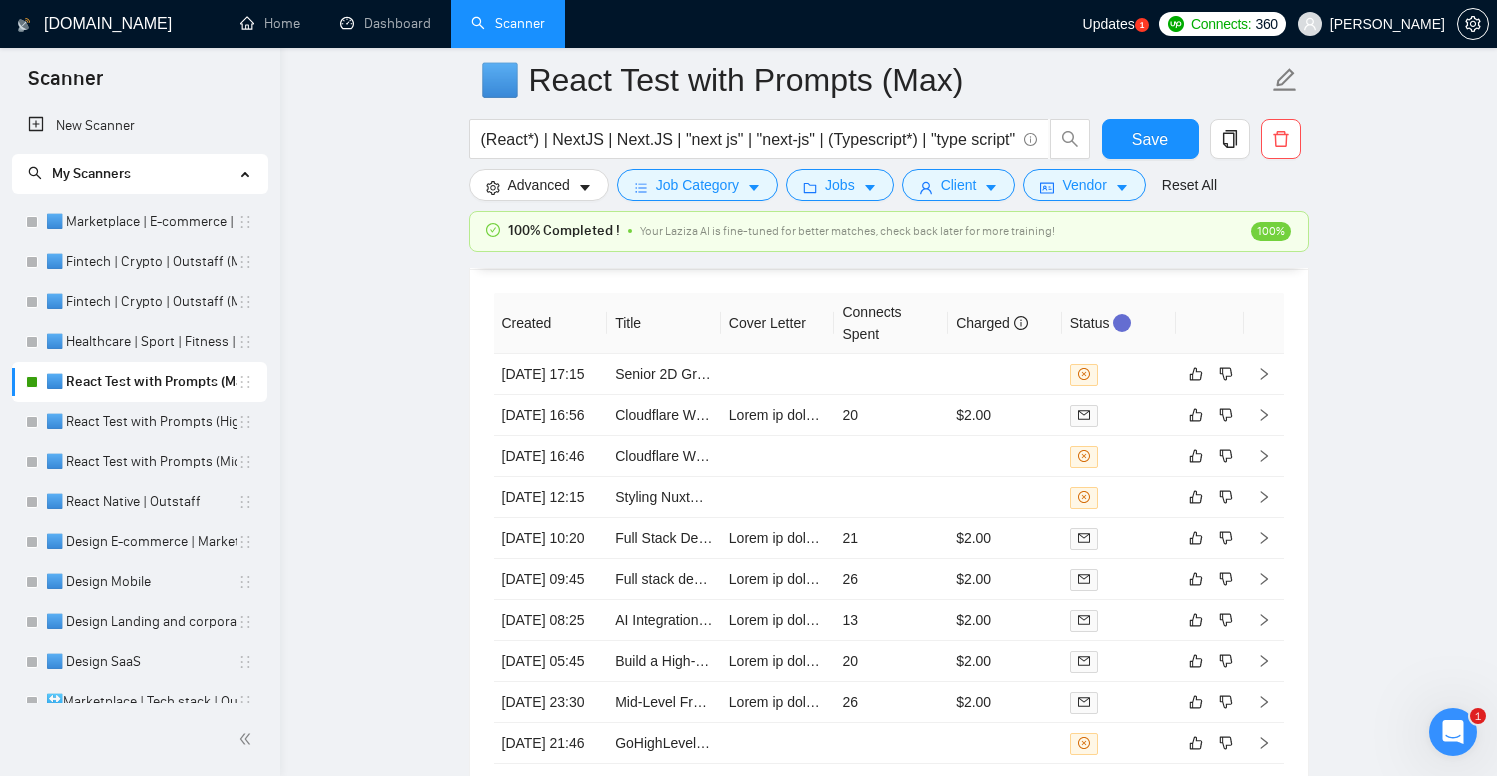 scroll, scrollTop: 4716, scrollLeft: 0, axis: vertical 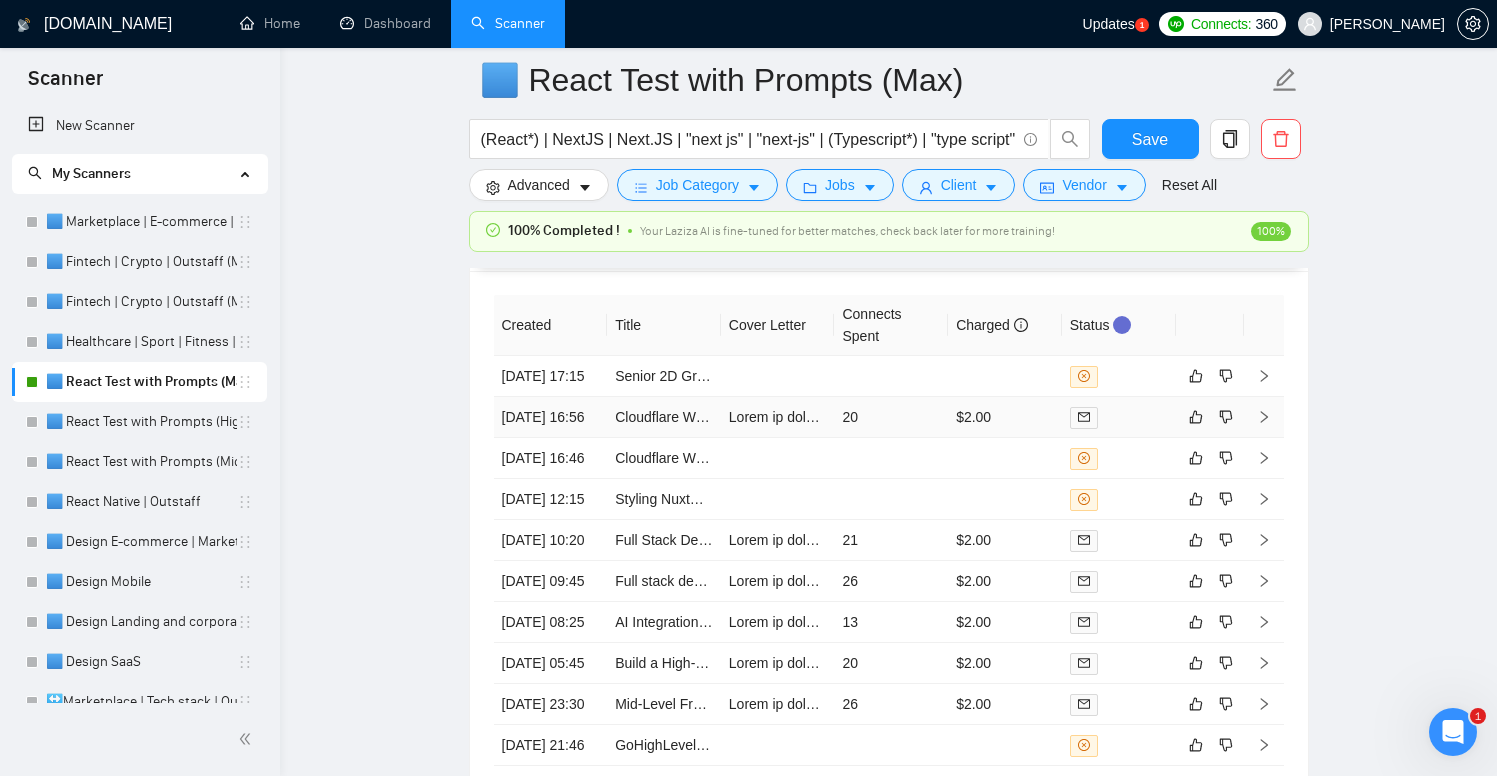 click on "20" at bounding box center [891, 417] 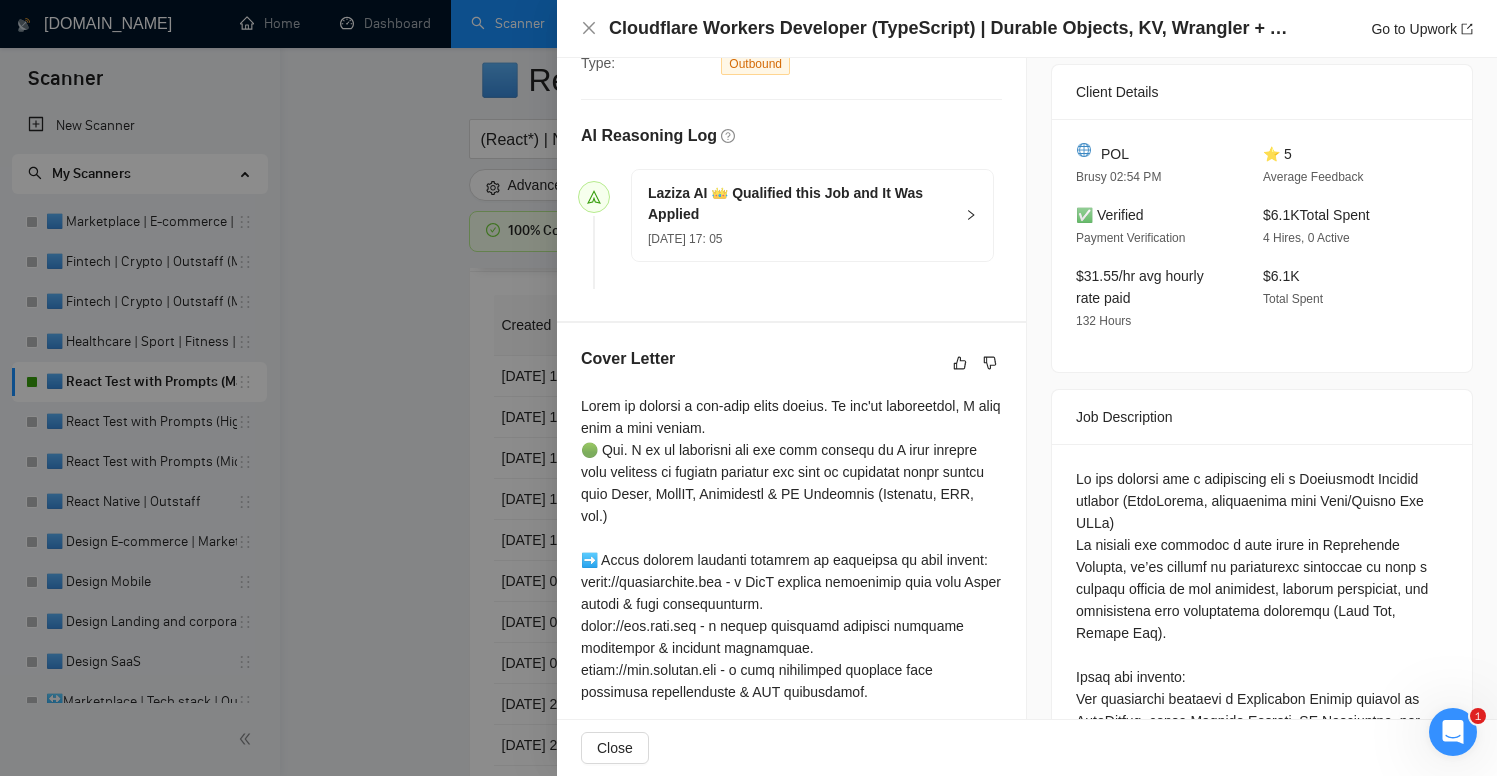 scroll, scrollTop: 485, scrollLeft: 0, axis: vertical 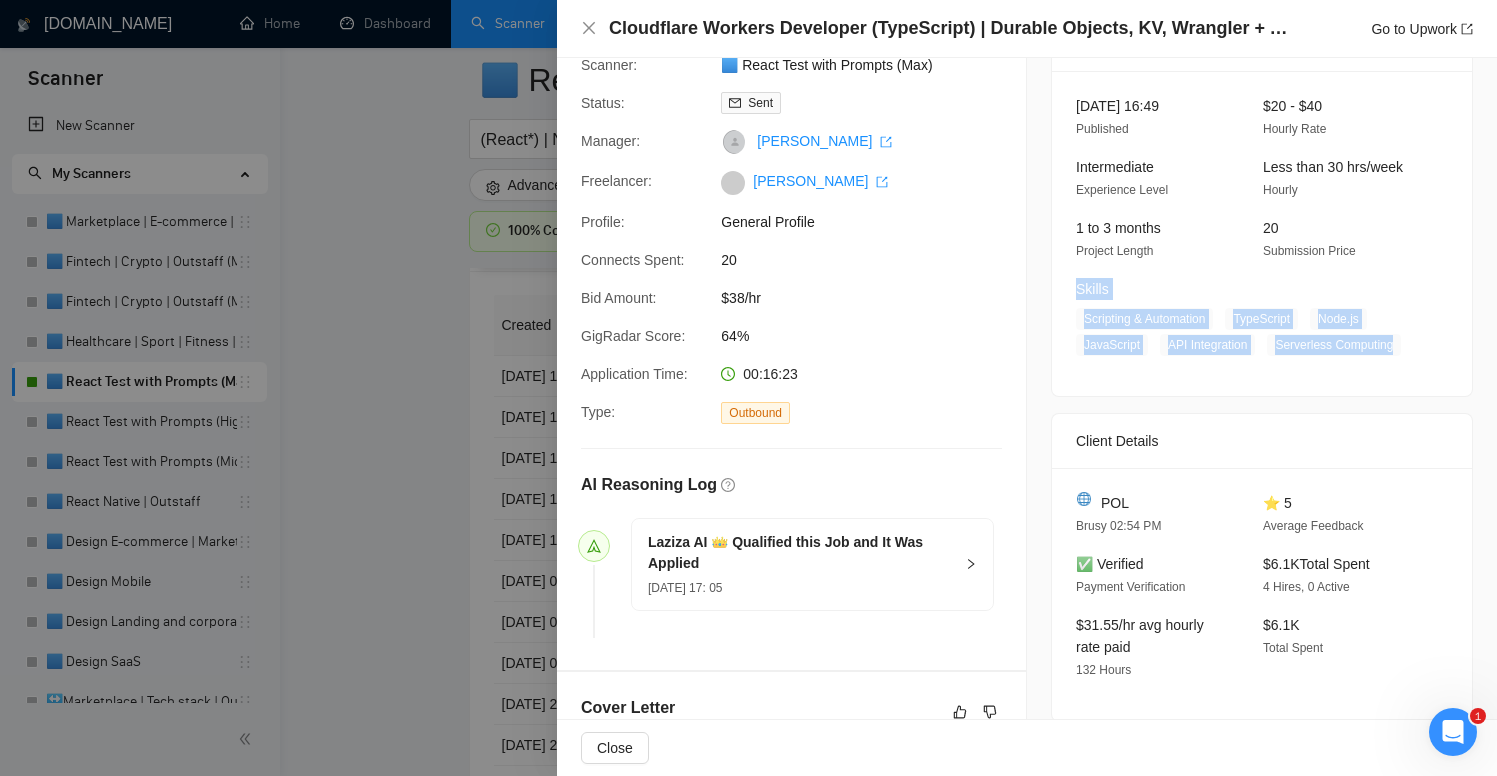 drag, startPoint x: 1078, startPoint y: 285, endPoint x: 1219, endPoint y: 372, distance: 165.68042 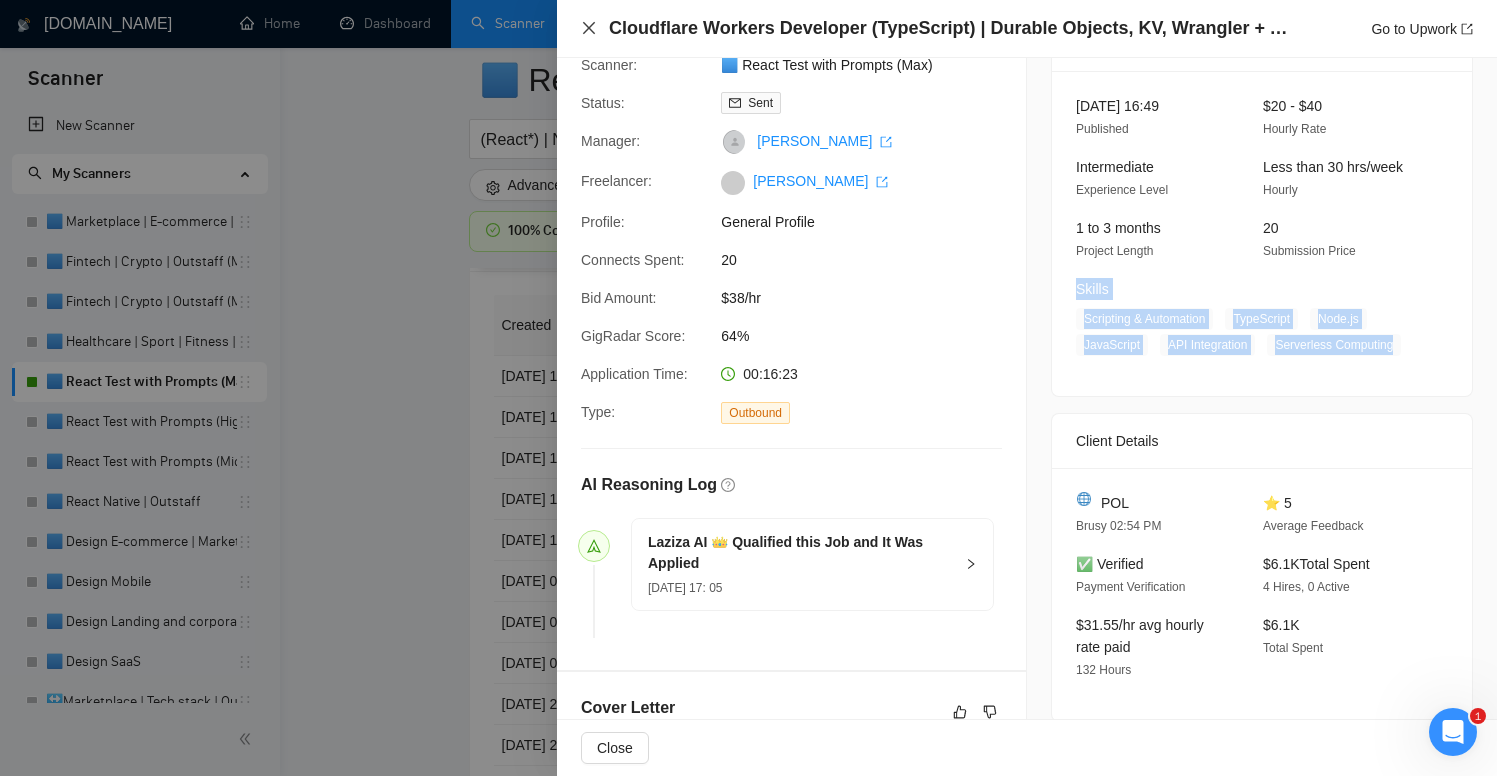 click 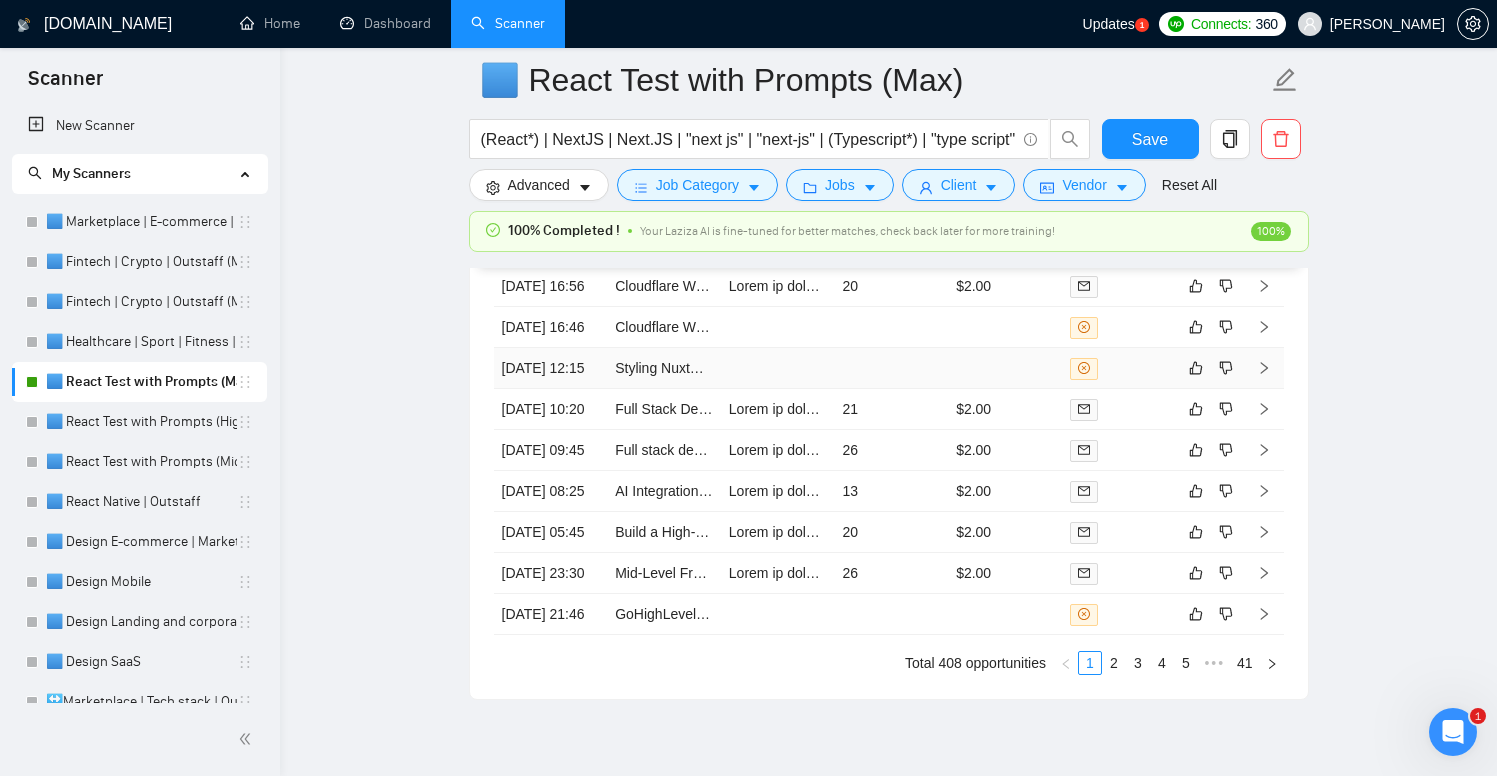 scroll, scrollTop: 4878, scrollLeft: 0, axis: vertical 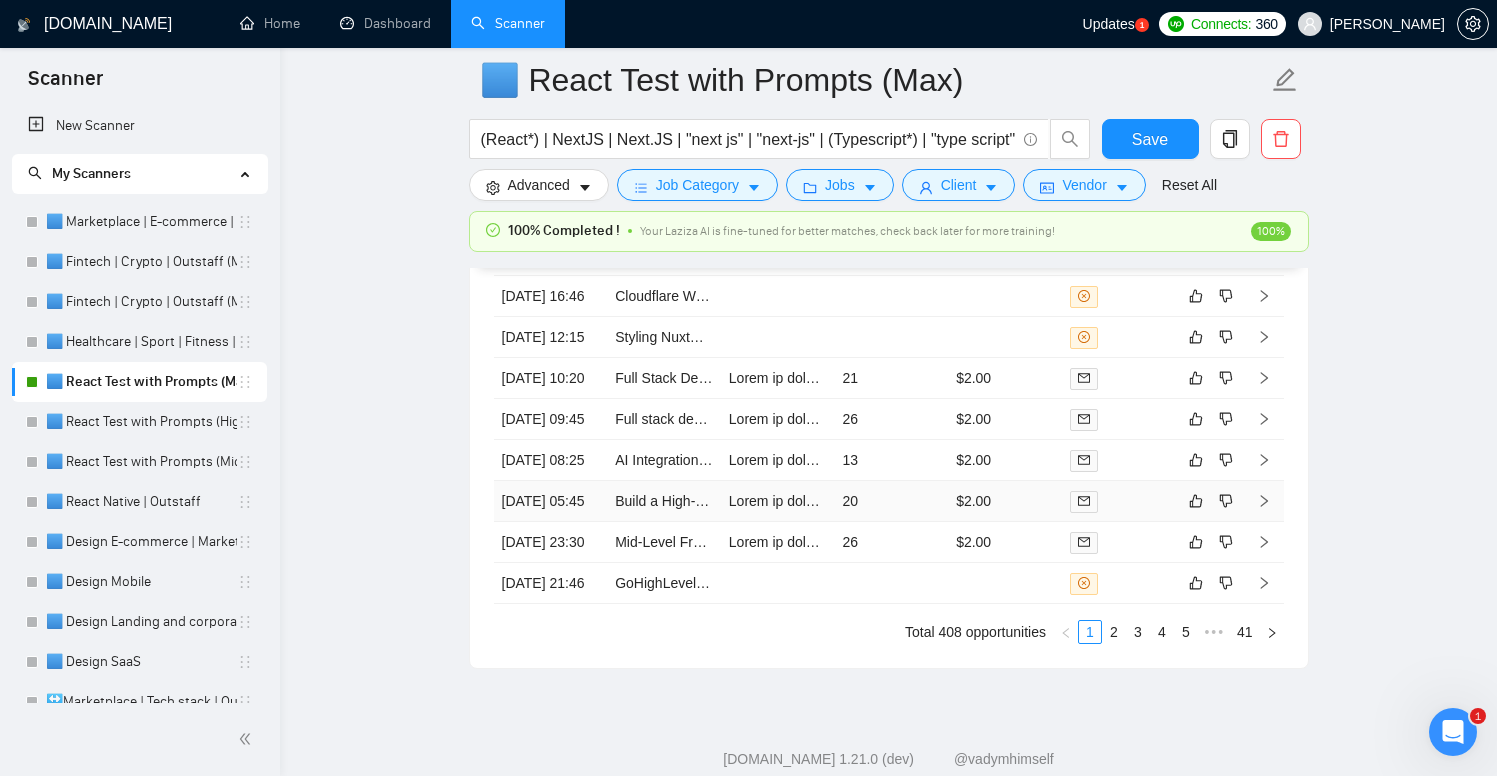 click on "20" at bounding box center [891, 501] 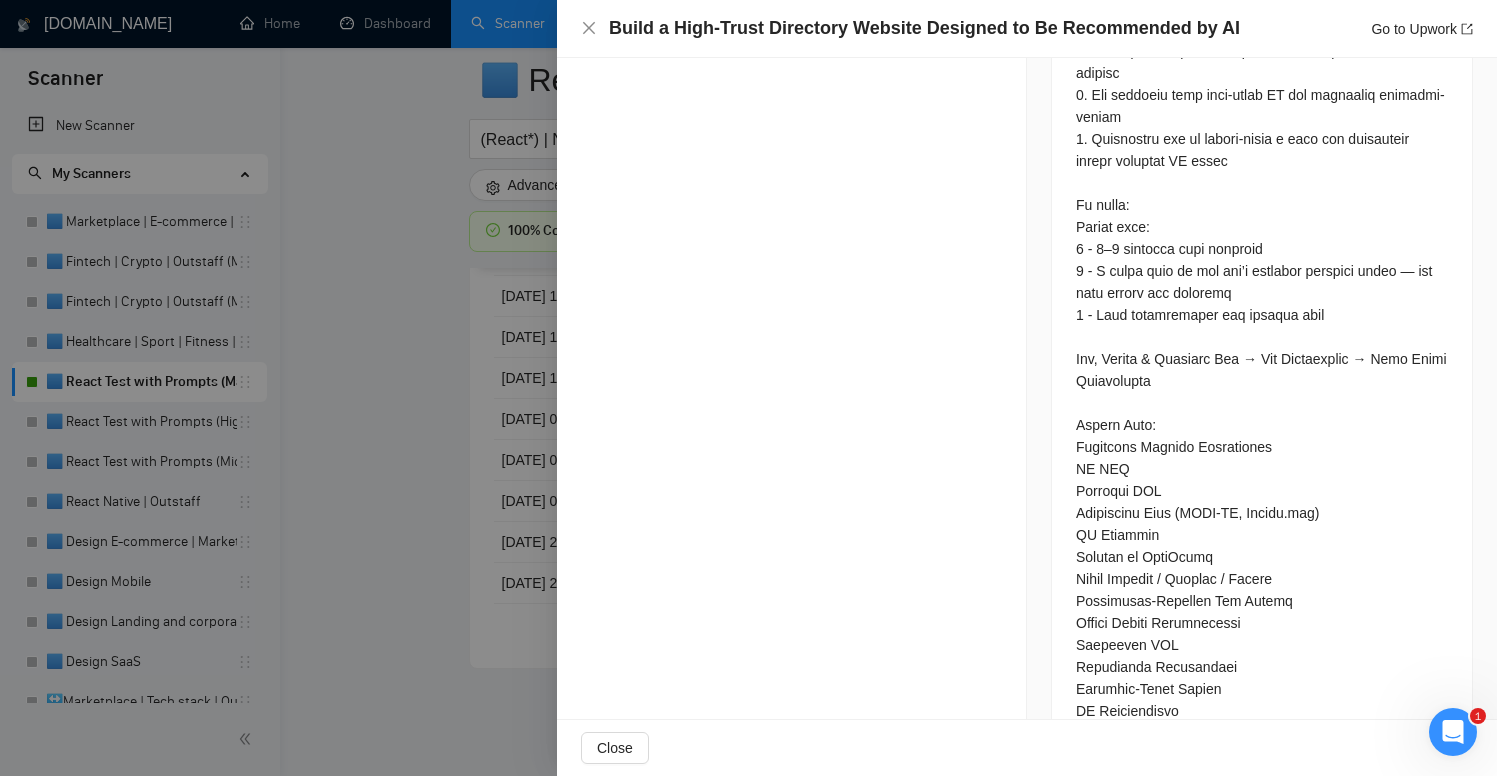 scroll, scrollTop: 1516, scrollLeft: 0, axis: vertical 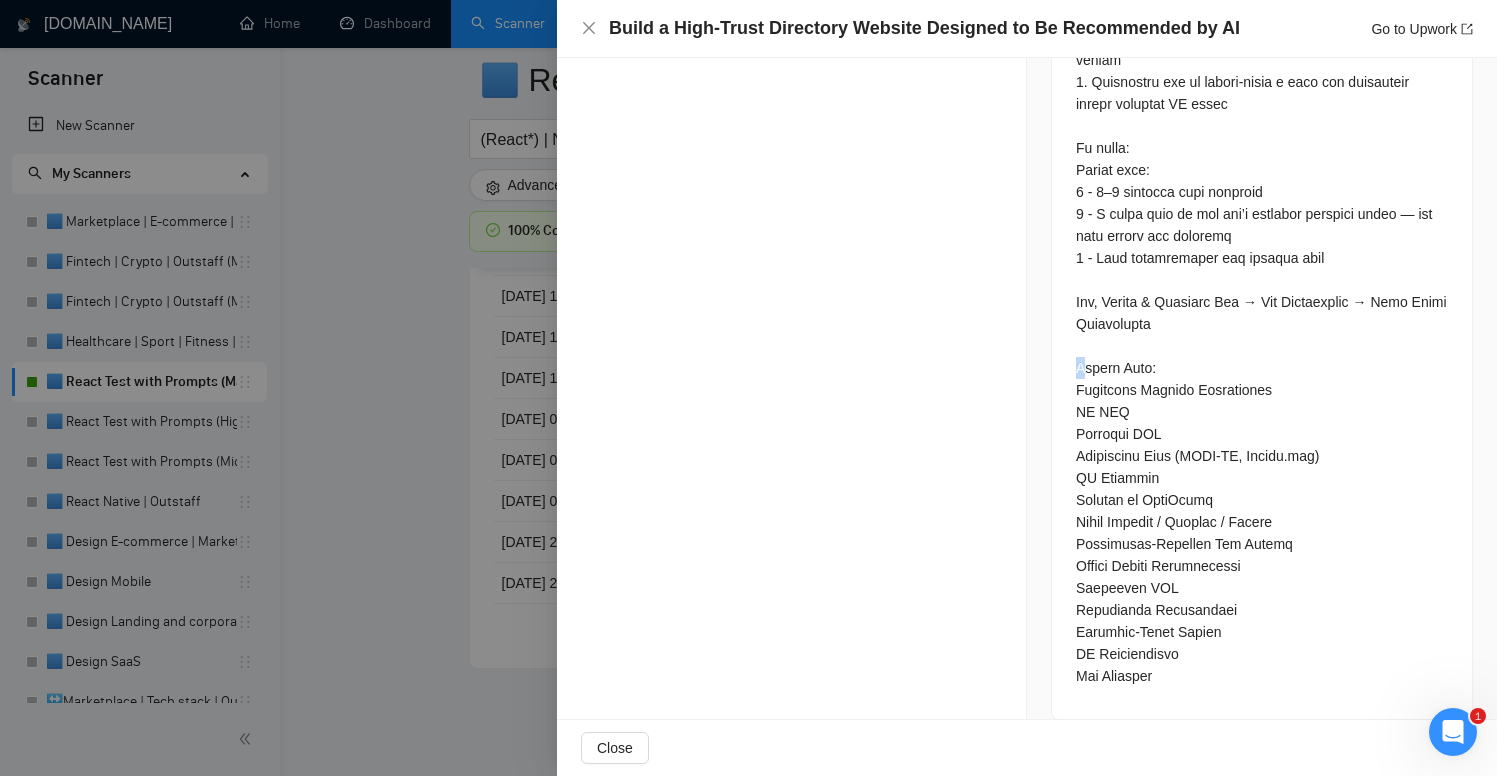 click at bounding box center (1262, 60) 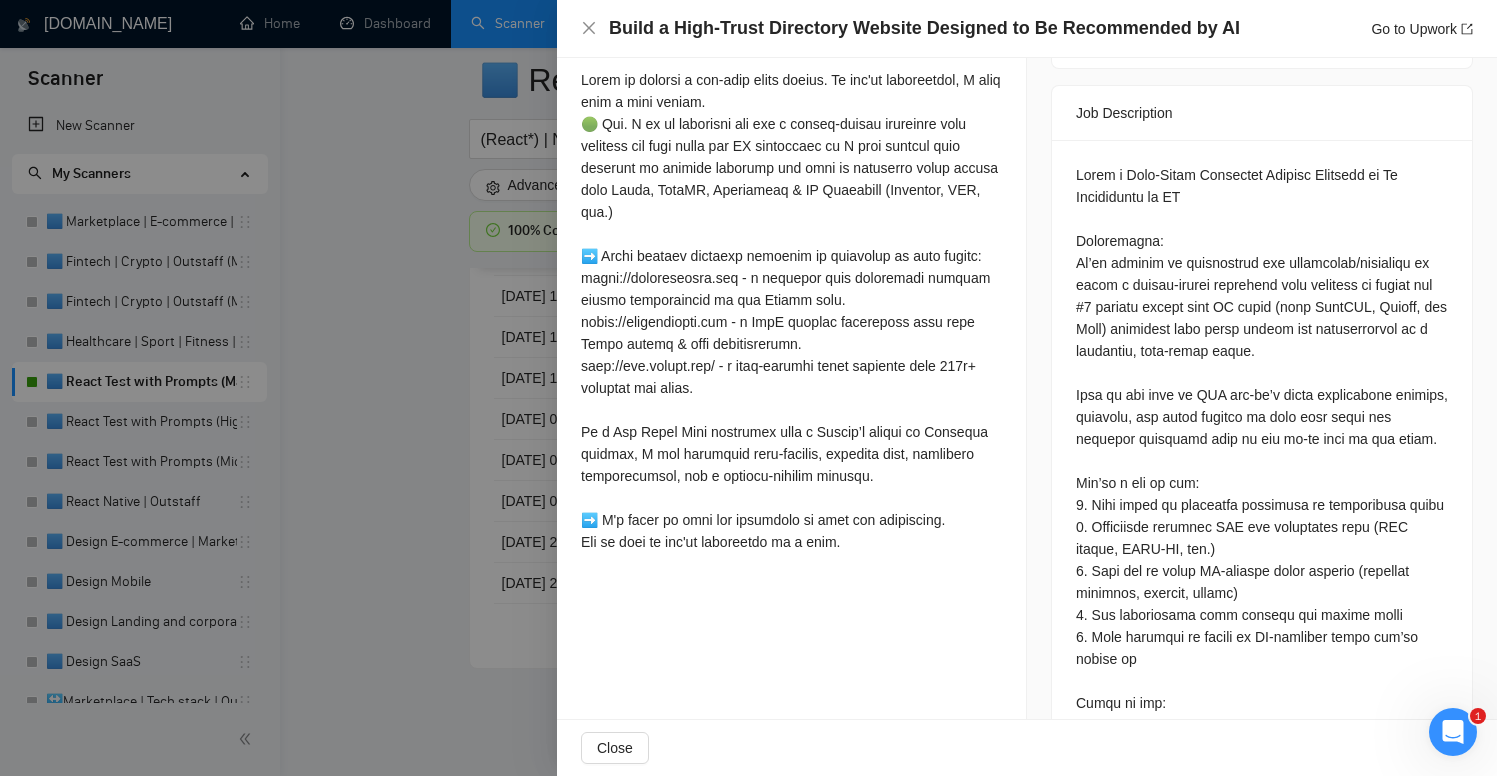 scroll, scrollTop: 781, scrollLeft: 0, axis: vertical 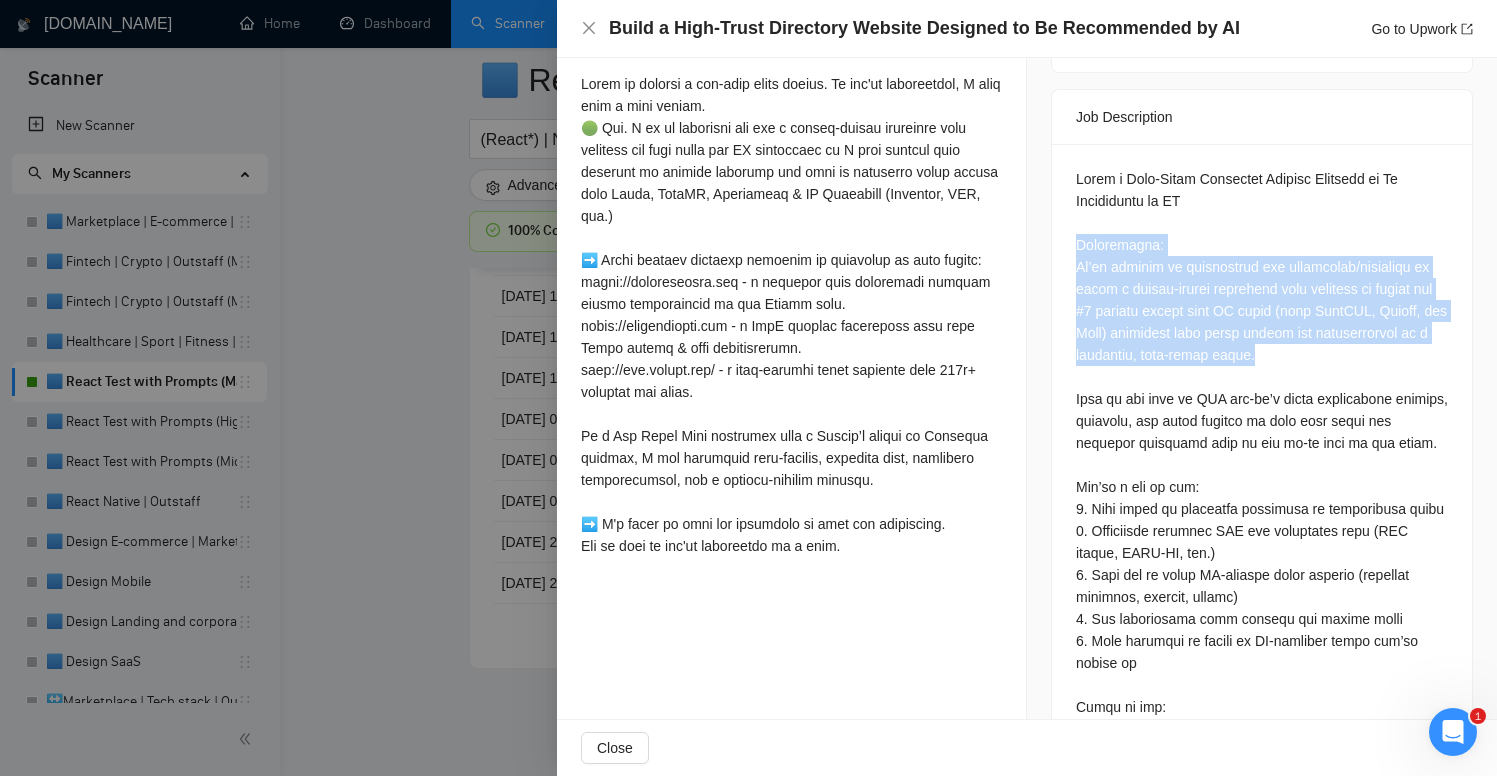 drag, startPoint x: 1074, startPoint y: 217, endPoint x: 1445, endPoint y: 325, distance: 386.40005 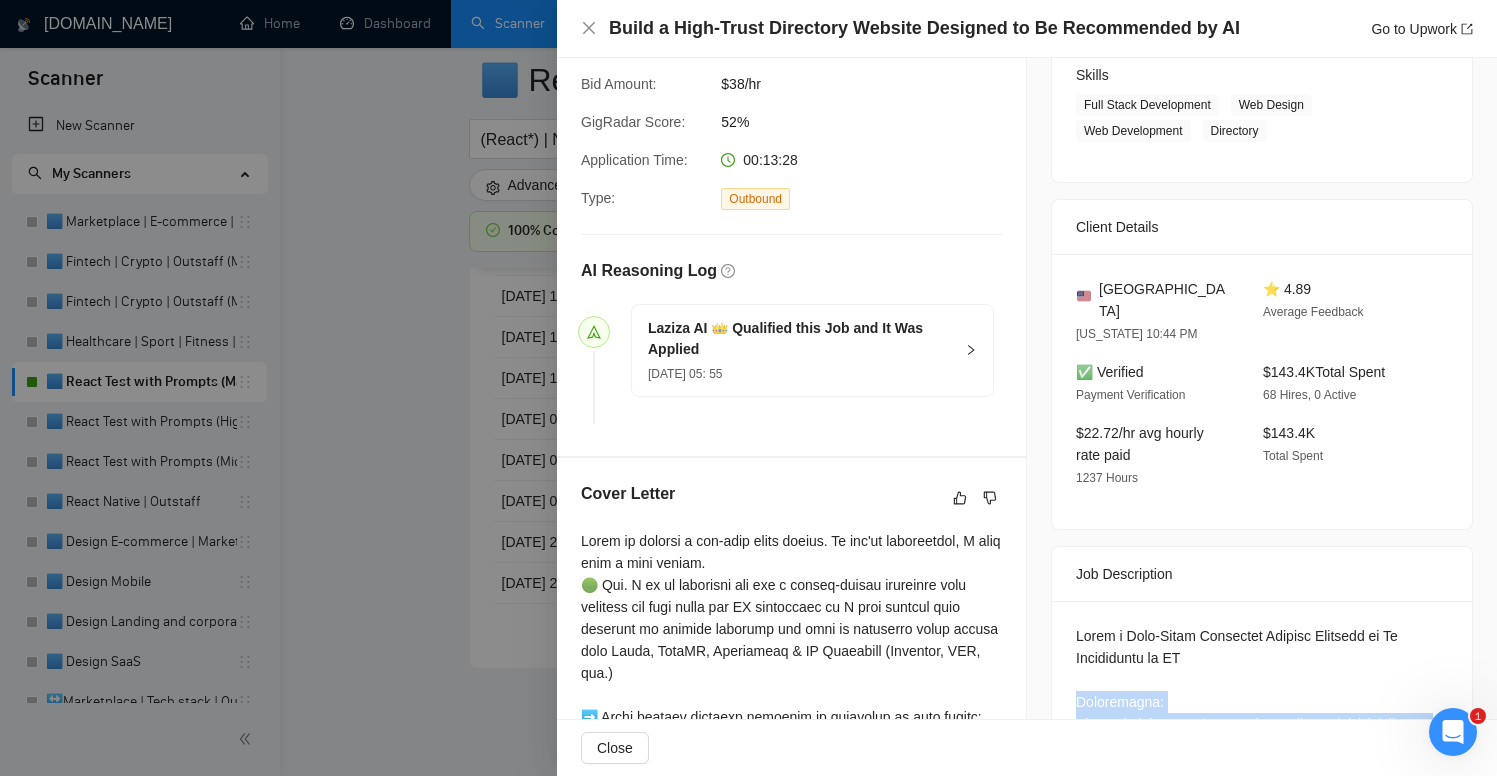 scroll, scrollTop: 301, scrollLeft: 0, axis: vertical 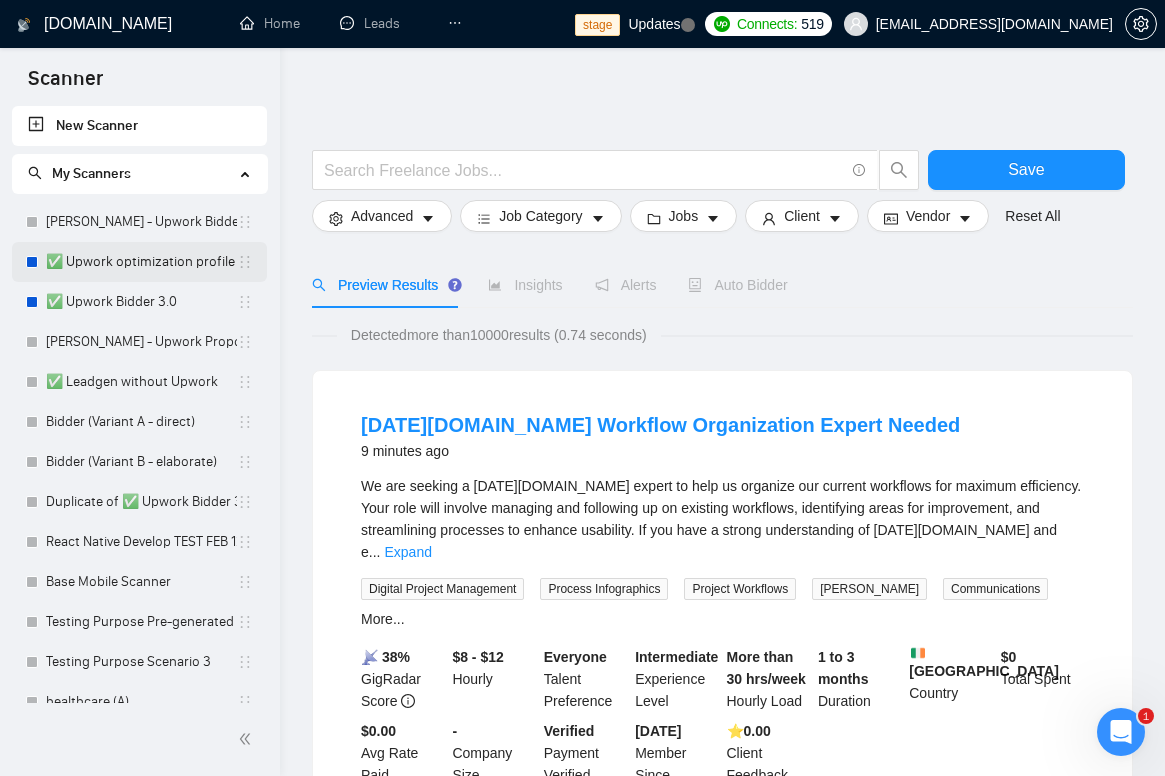click on "✅ Upwork optimization profile" at bounding box center (141, 262) 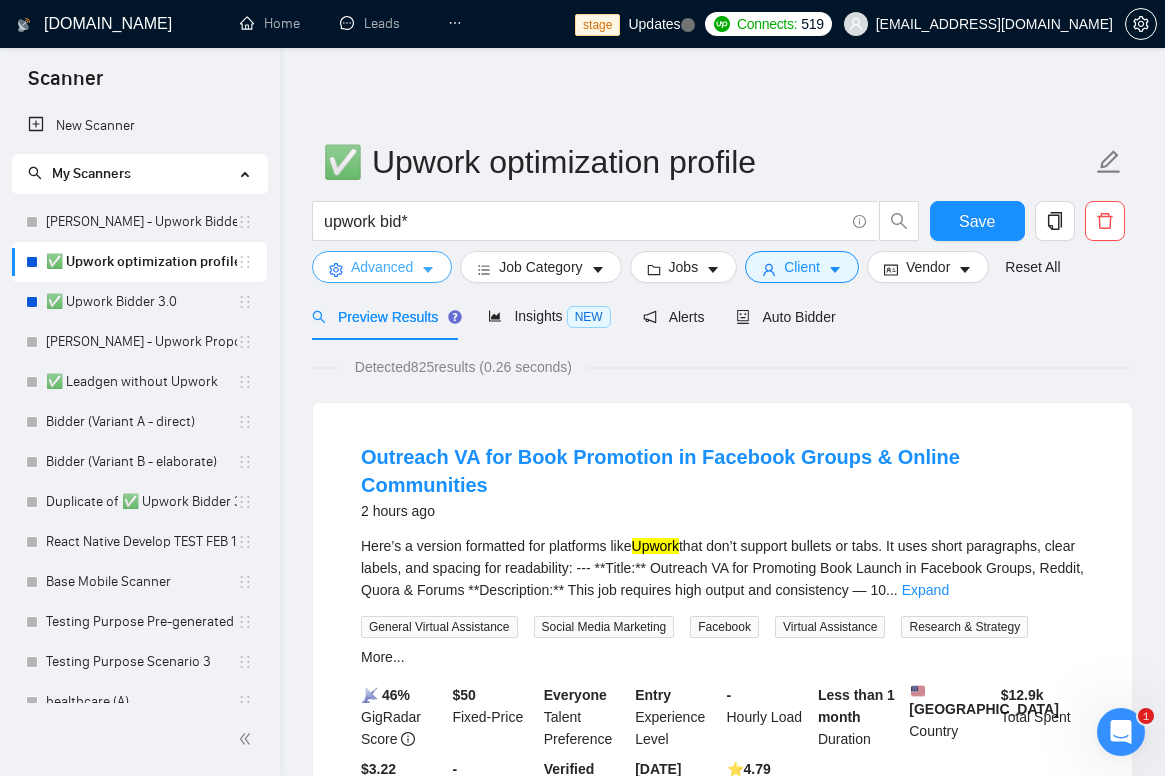 click on "Advanced" at bounding box center (382, 267) 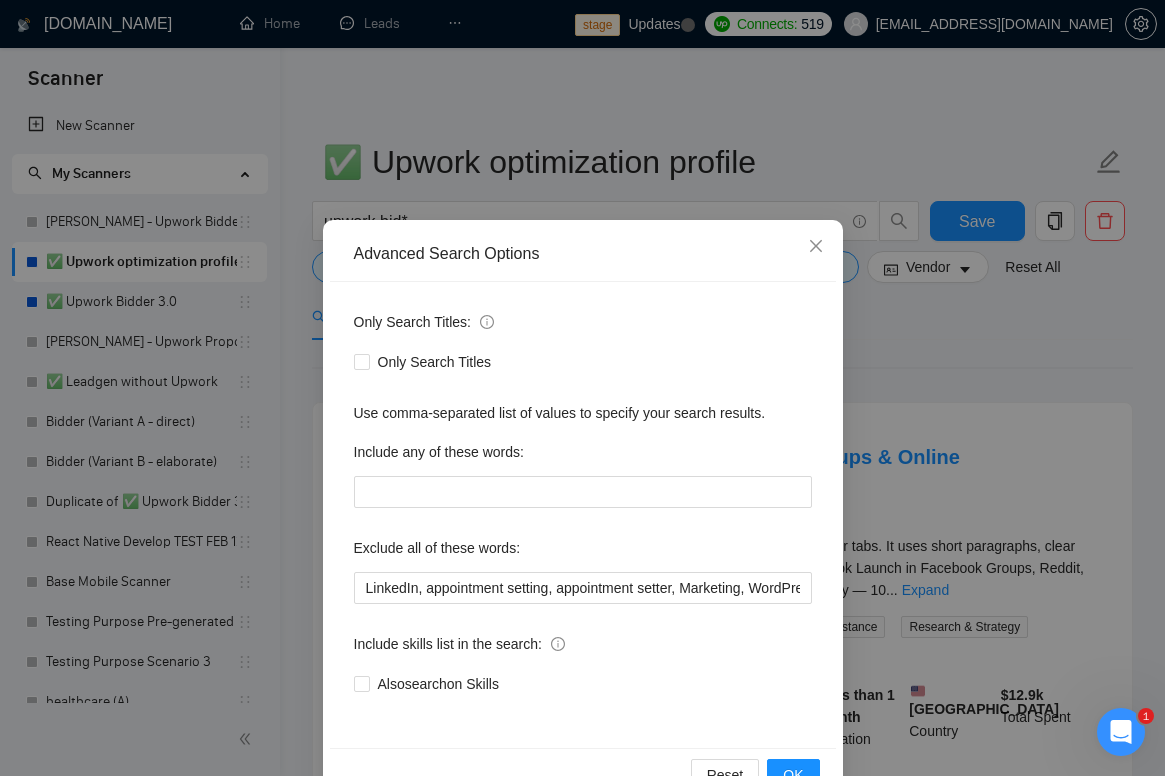 scroll, scrollTop: 56, scrollLeft: 0, axis: vertical 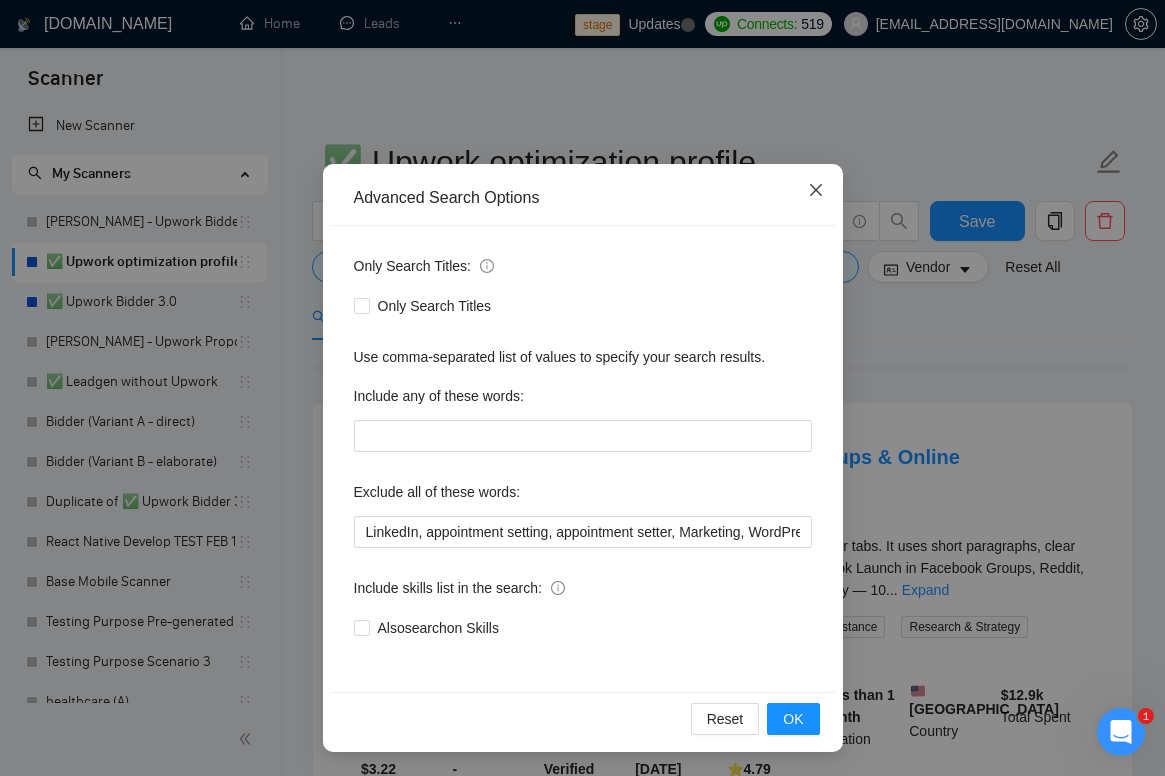 click 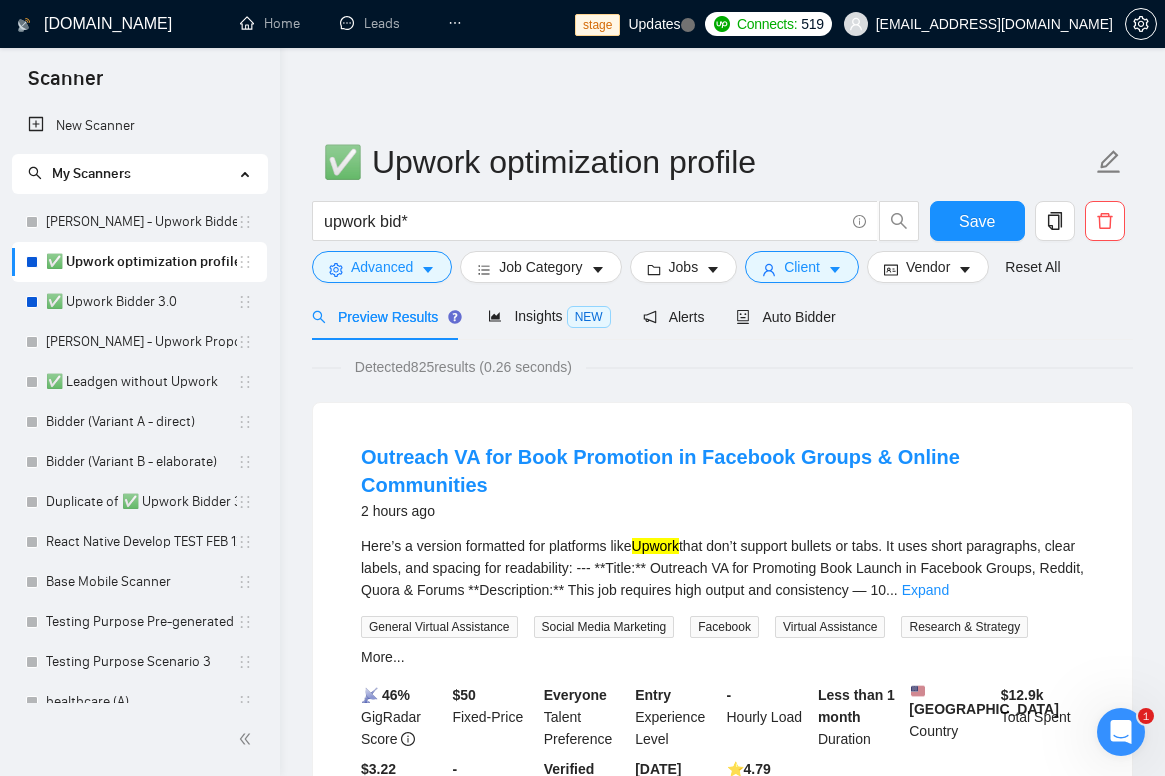 scroll, scrollTop: 0, scrollLeft: 0, axis: both 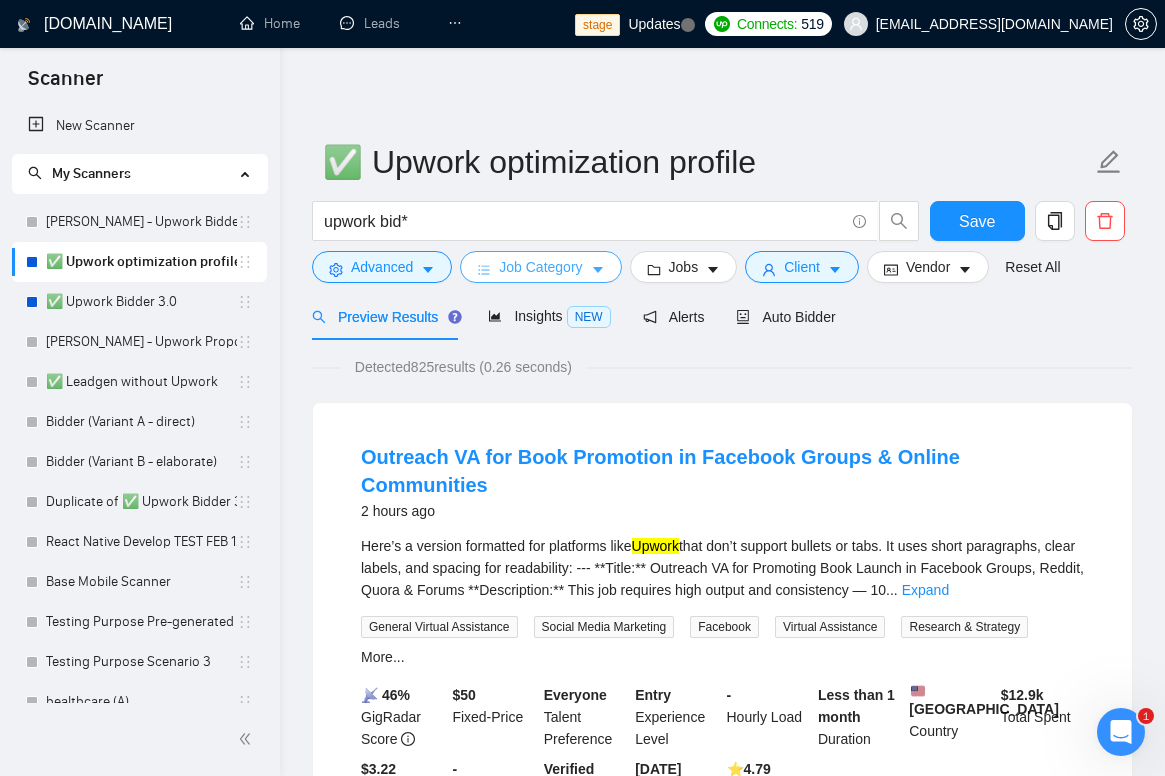 click 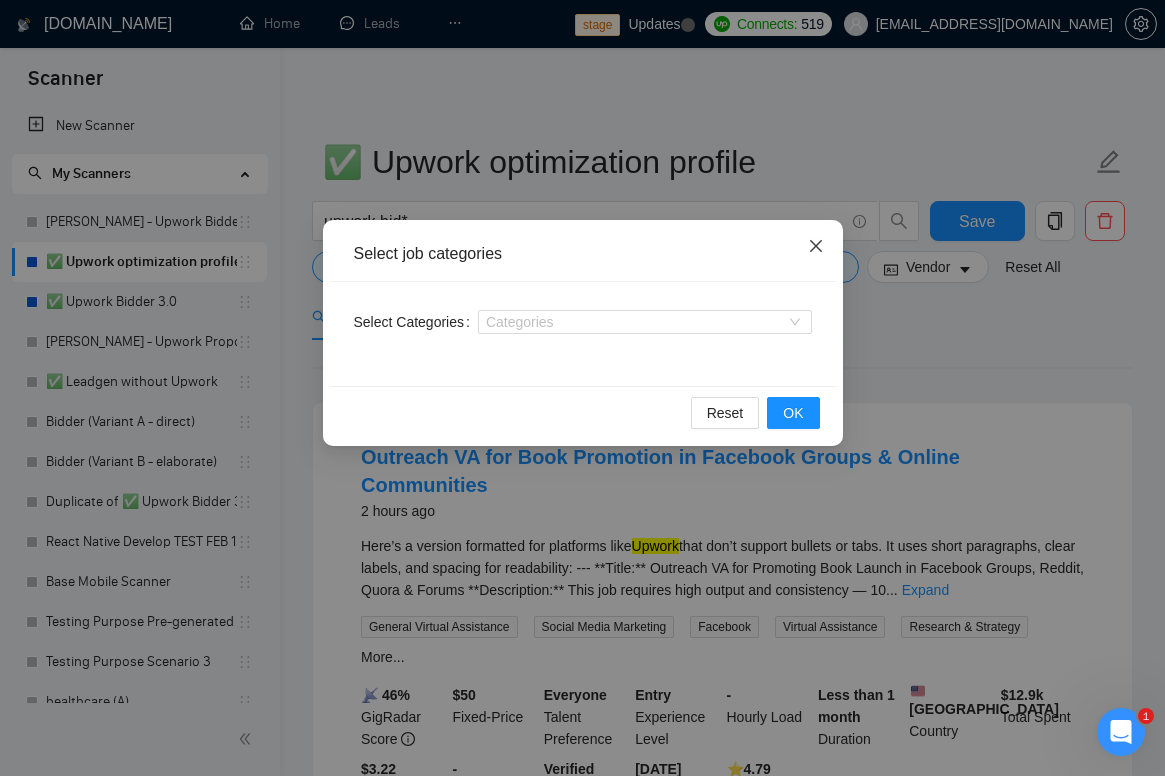 click 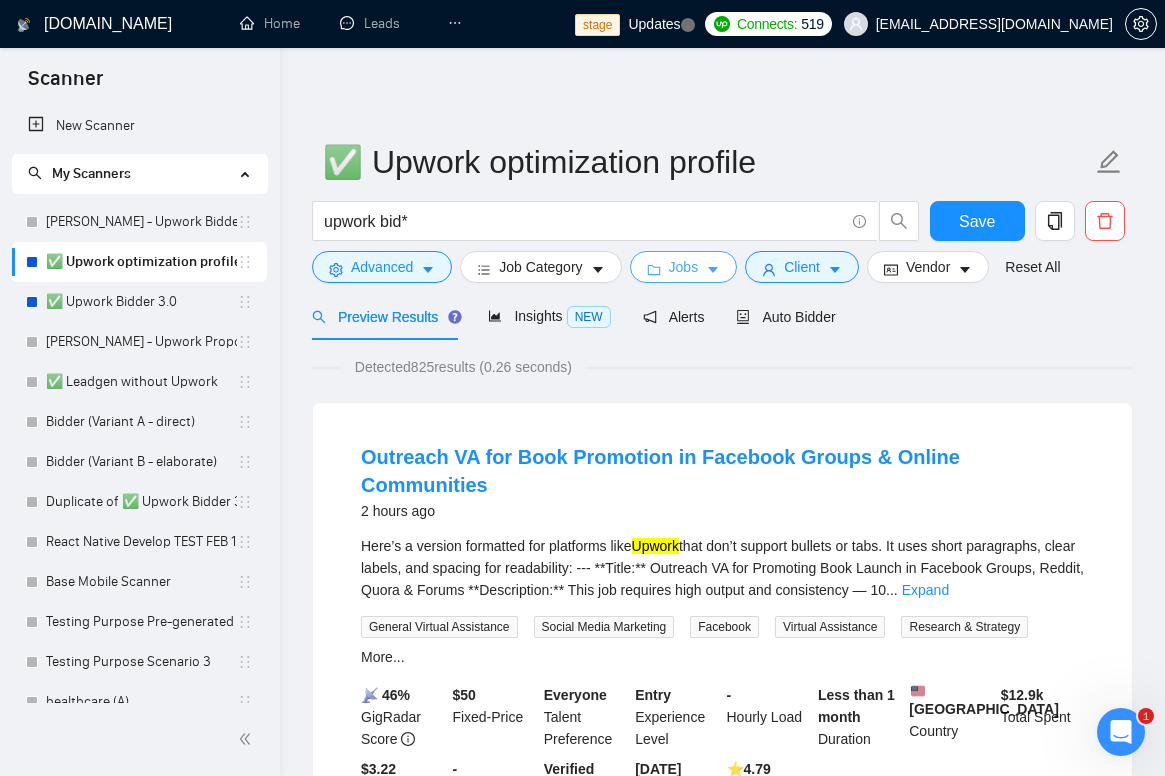 click 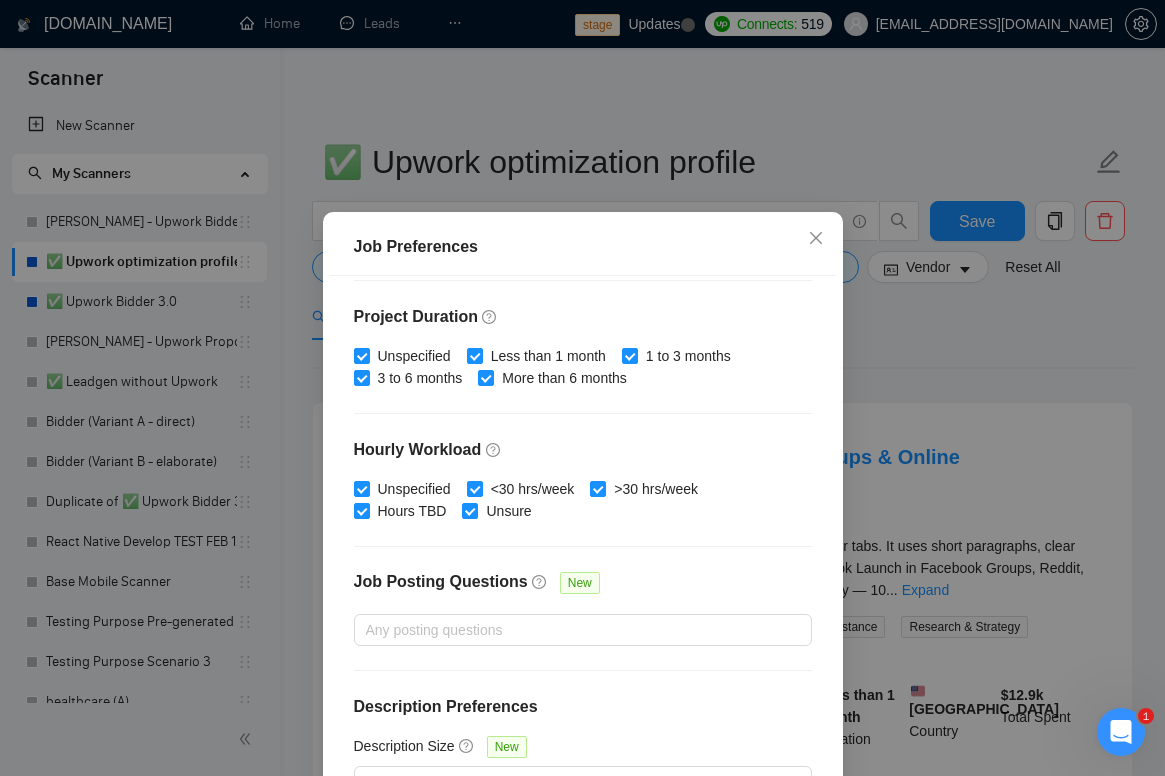 scroll, scrollTop: 584, scrollLeft: 0, axis: vertical 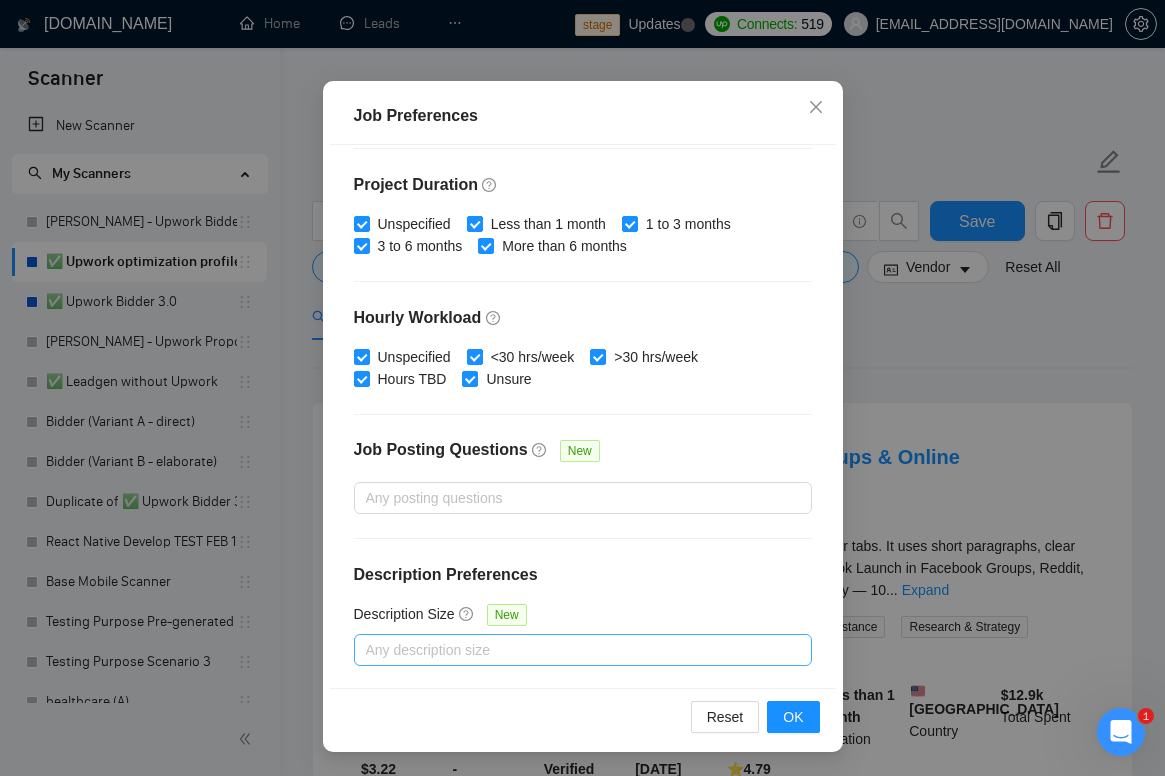 click on "Any description size" at bounding box center (583, 650) 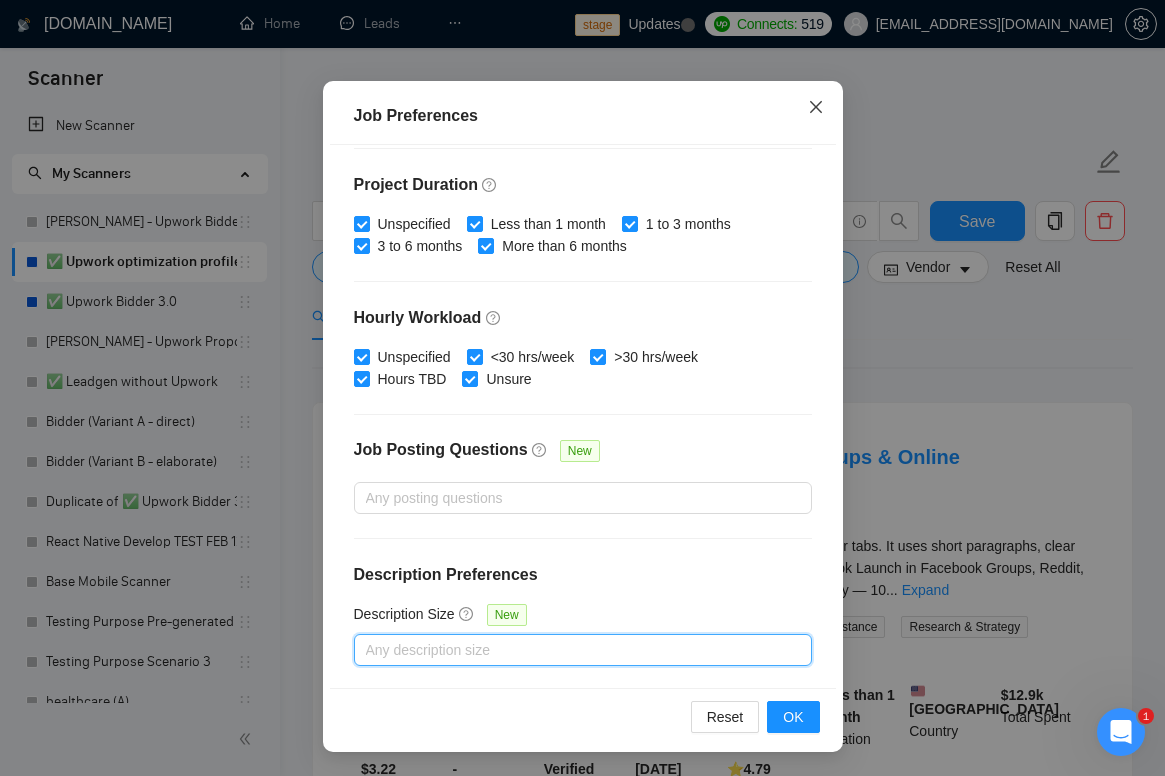 click at bounding box center [816, 108] 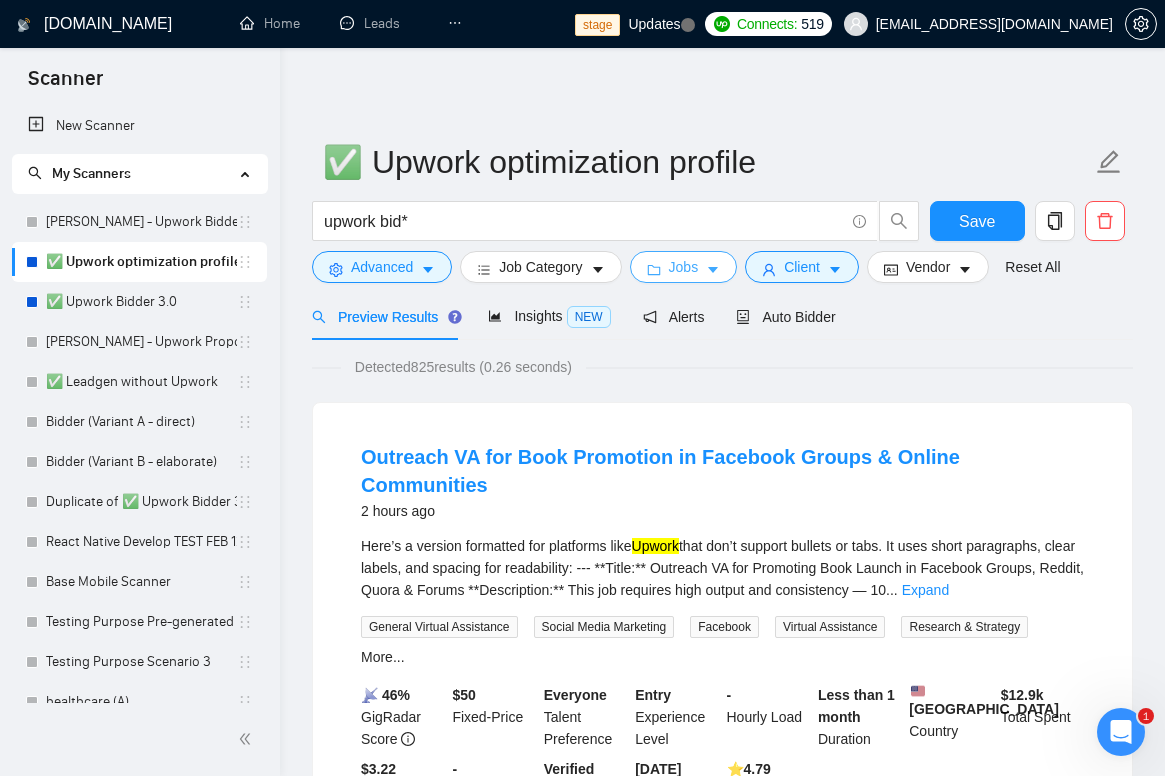 click on "Jobs" at bounding box center [684, 267] 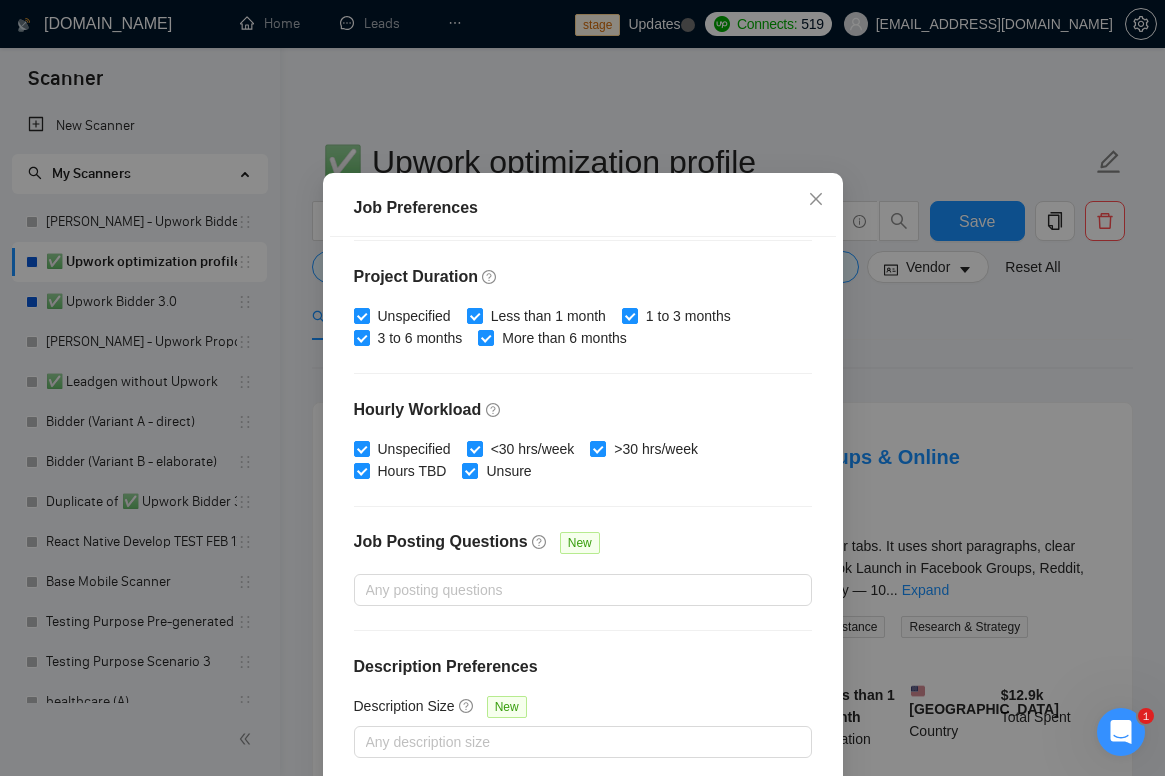 scroll, scrollTop: 131, scrollLeft: 0, axis: vertical 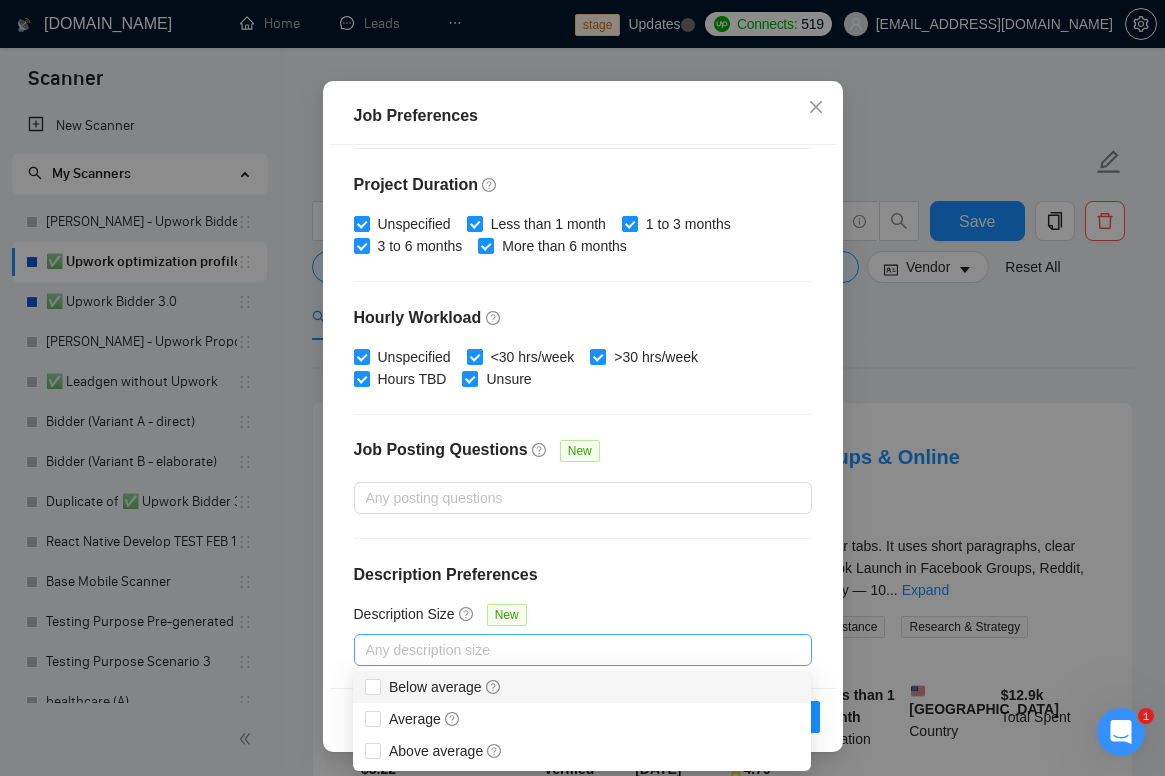 click at bounding box center (573, 650) 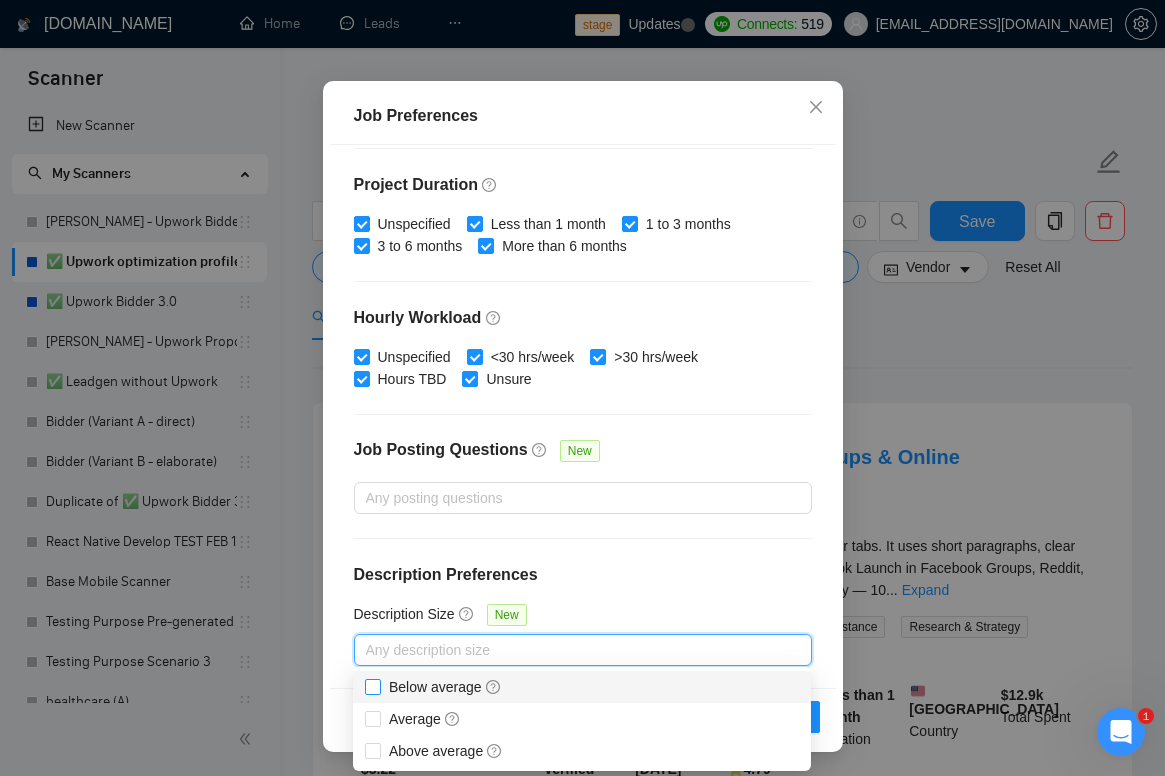 click on "Below average" at bounding box center [372, 686] 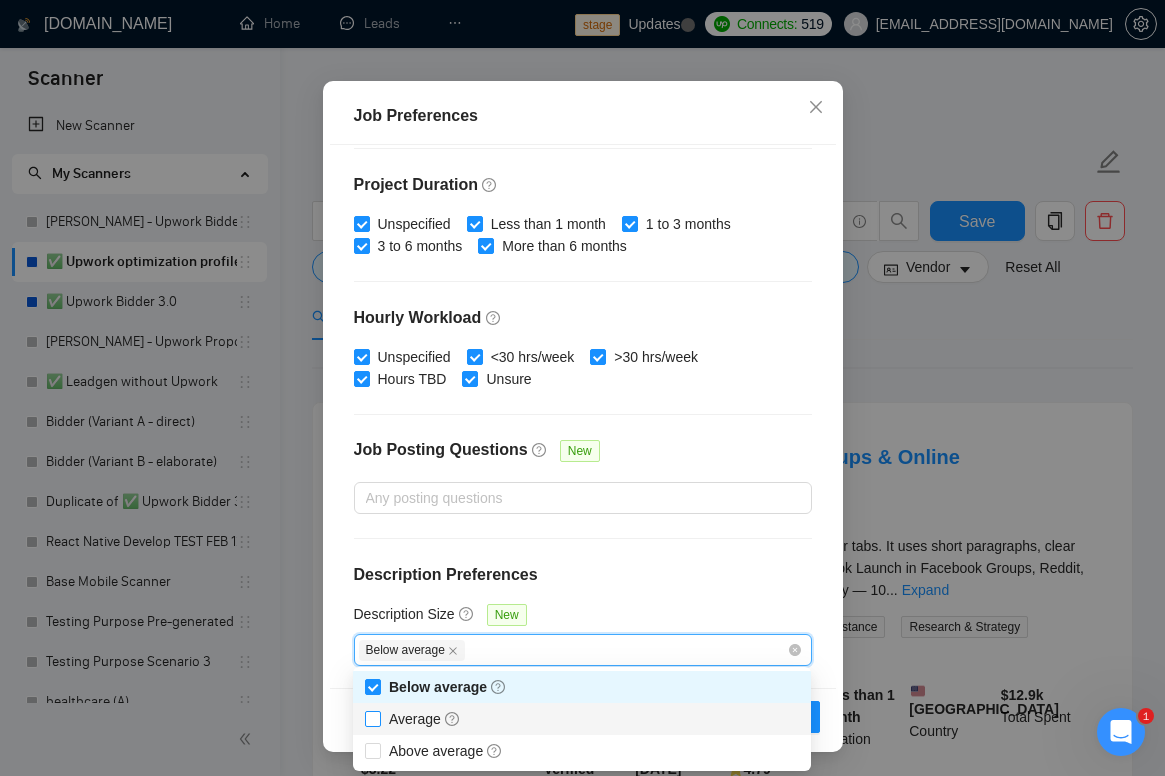 click on "Average" at bounding box center (372, 718) 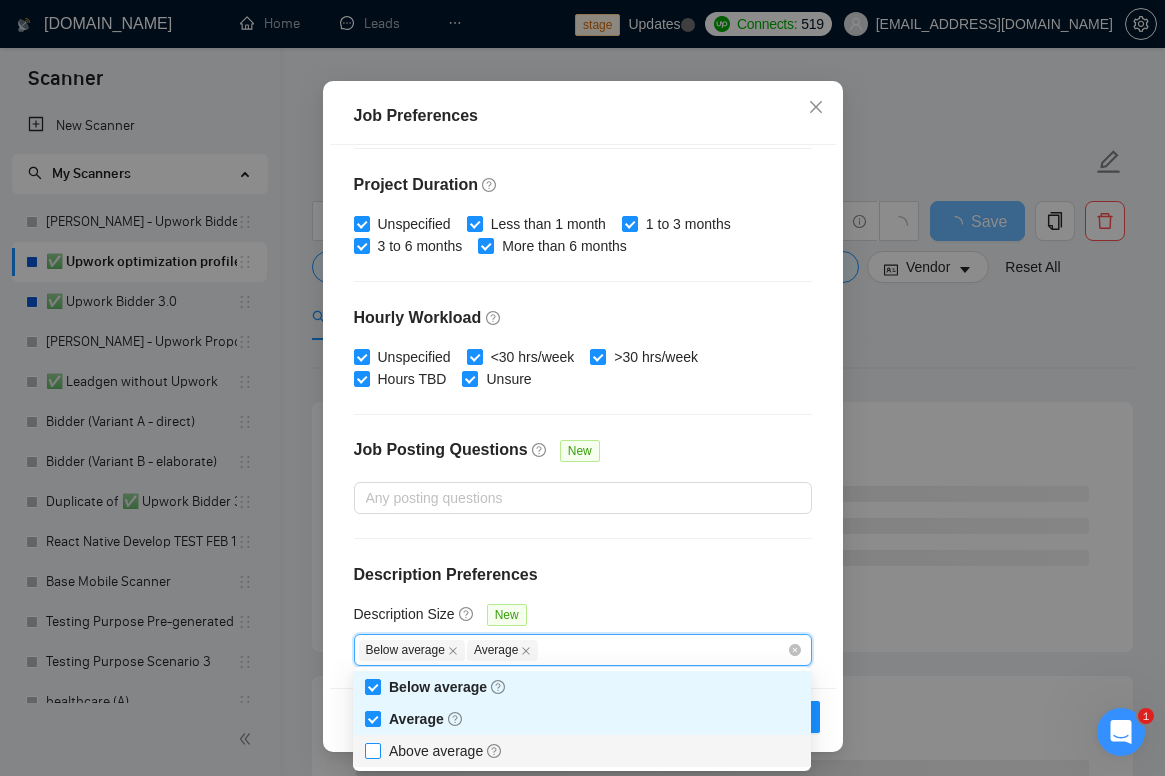 click on "Above average" at bounding box center (438, 751) 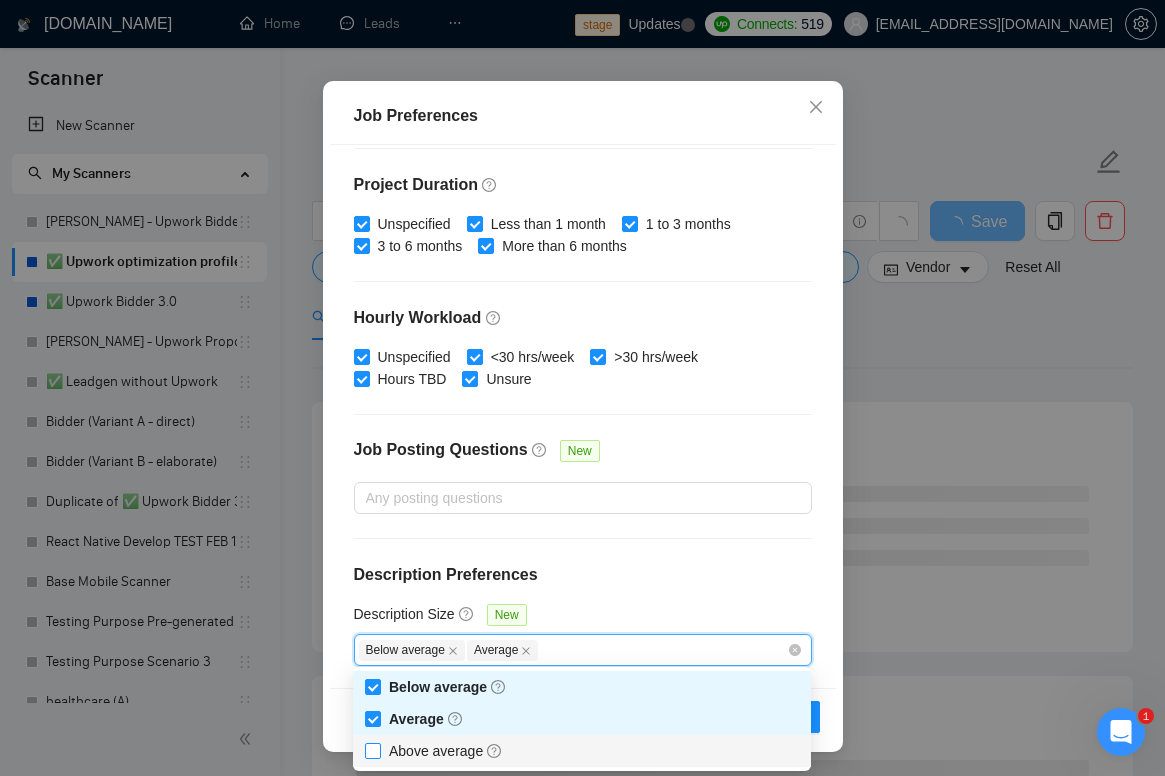 click on "Above average" at bounding box center [372, 750] 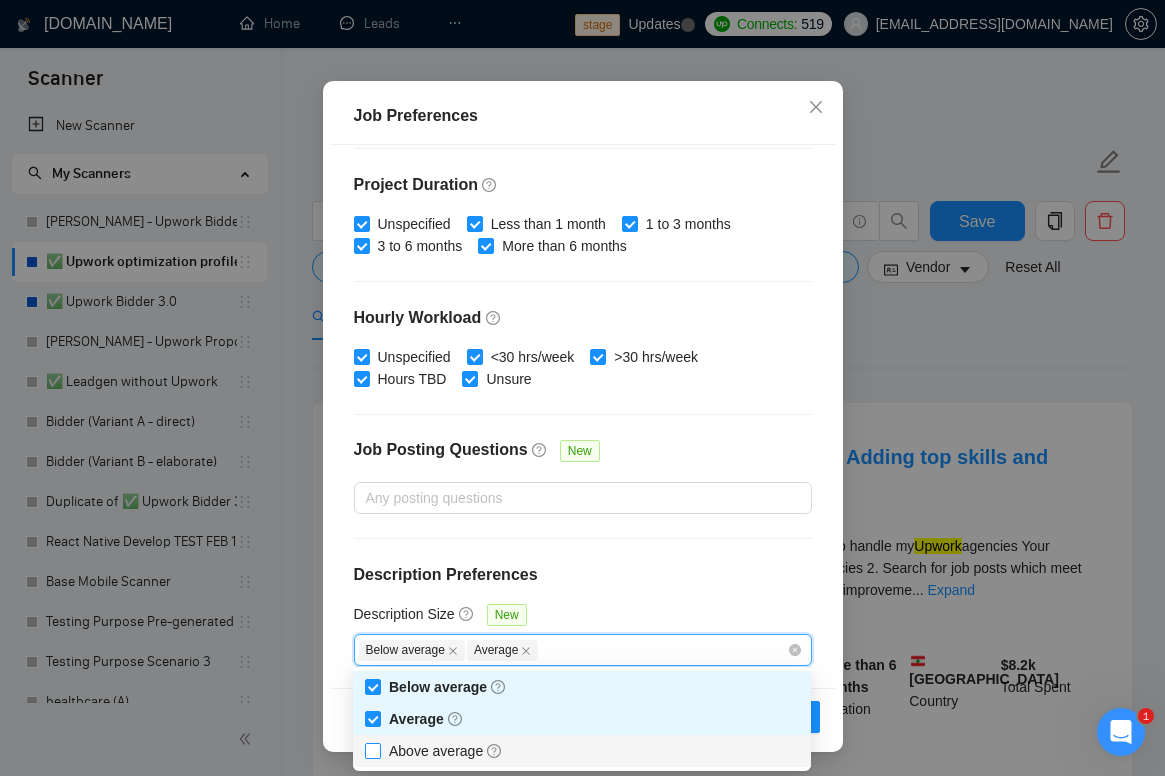 click on "Above average" at bounding box center (372, 750) 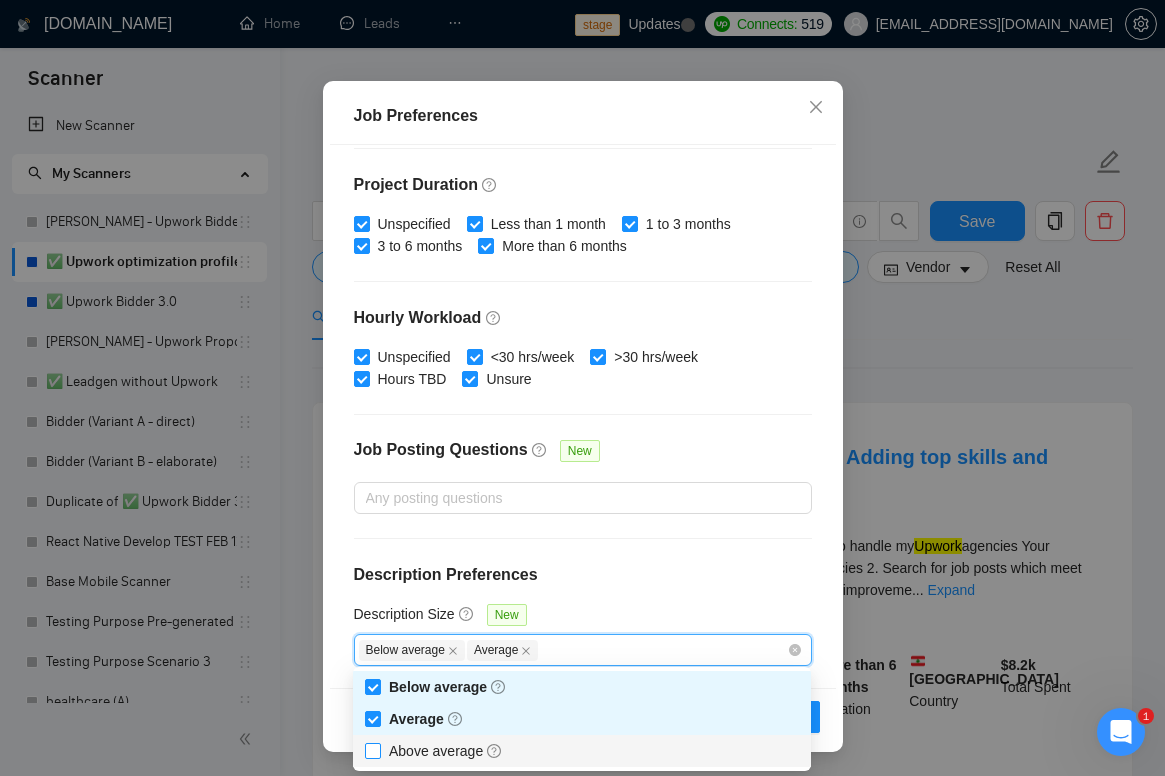 checkbox on "true" 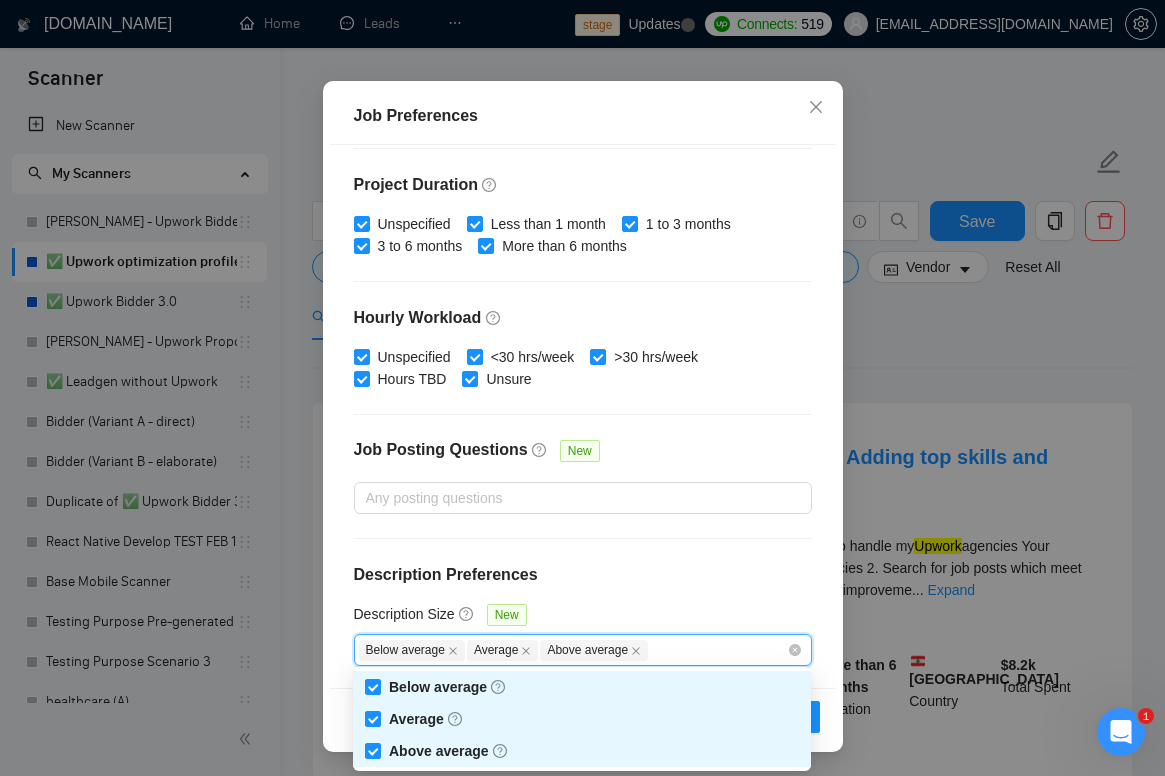 click on "Description Preferences" at bounding box center [583, 575] 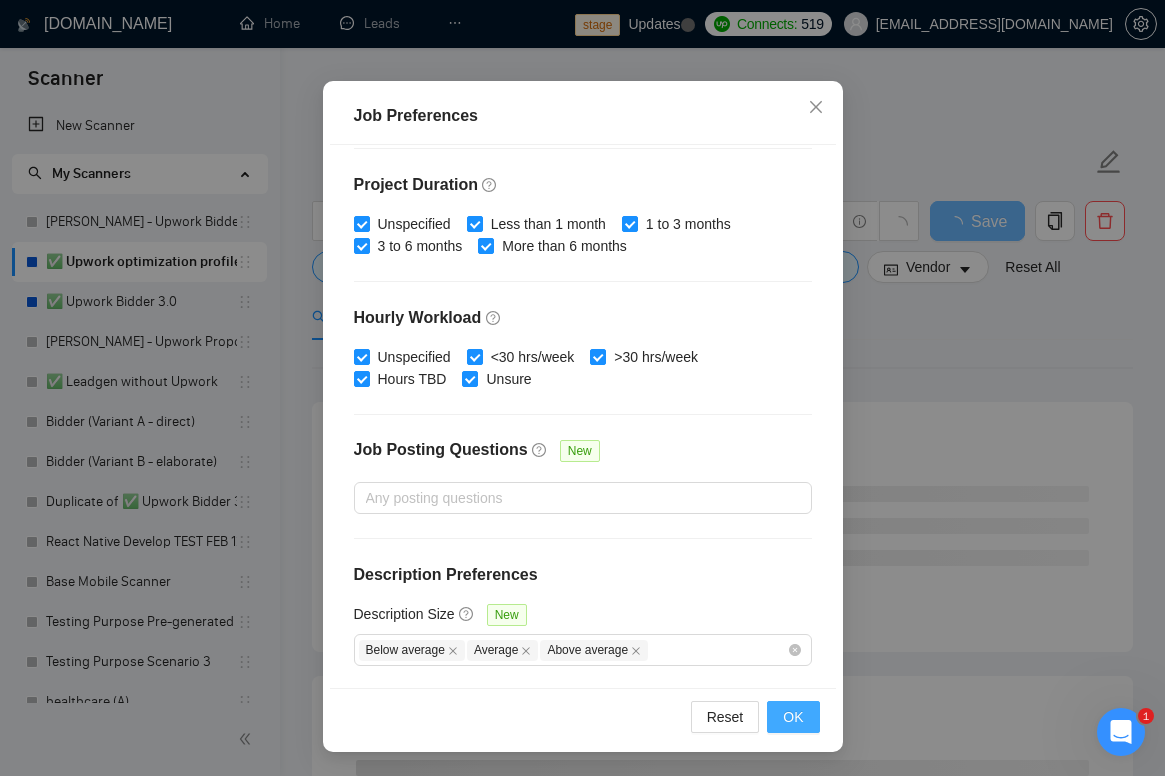 click on "OK" at bounding box center [793, 717] 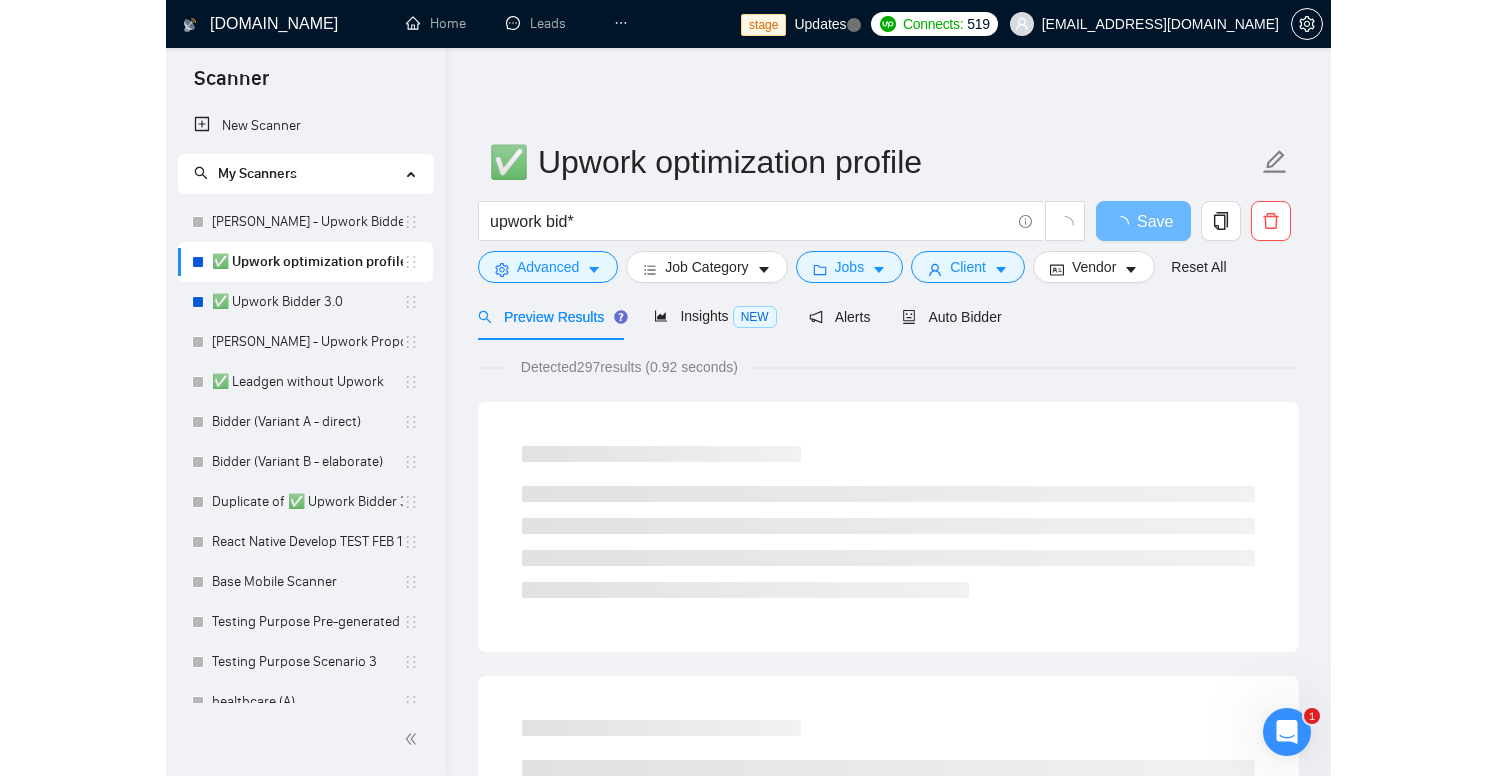 scroll, scrollTop: 39, scrollLeft: 0, axis: vertical 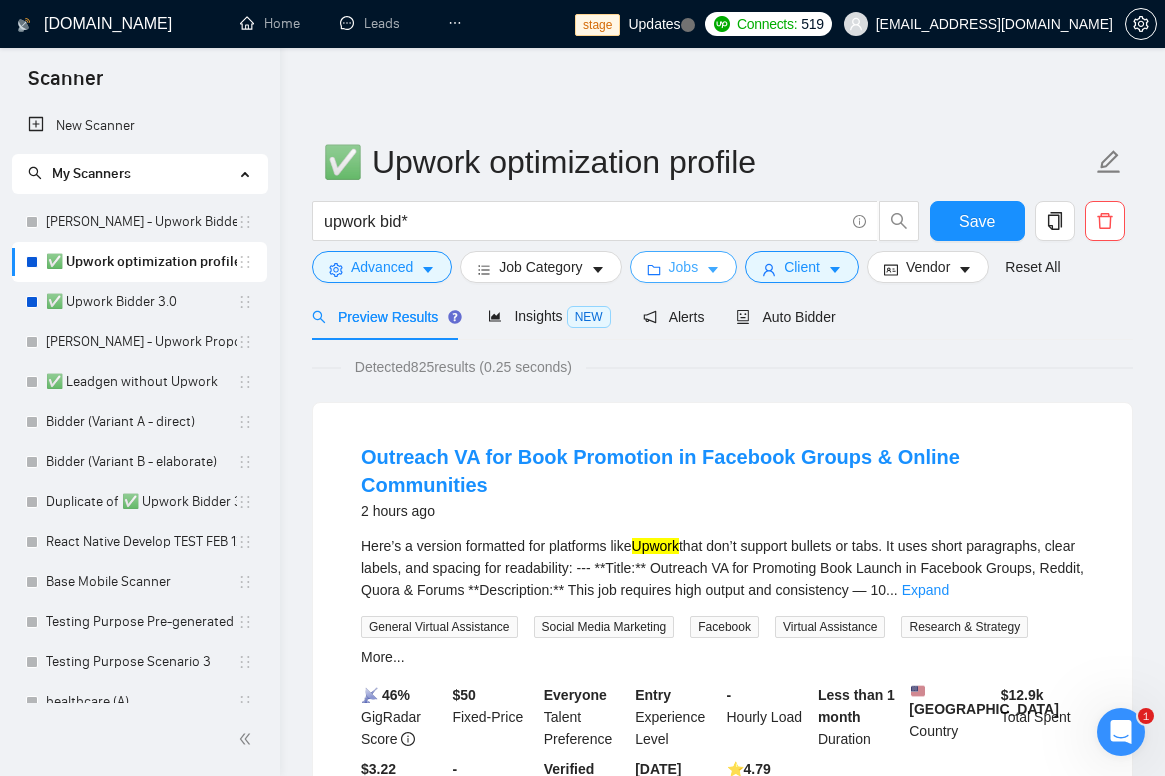 click 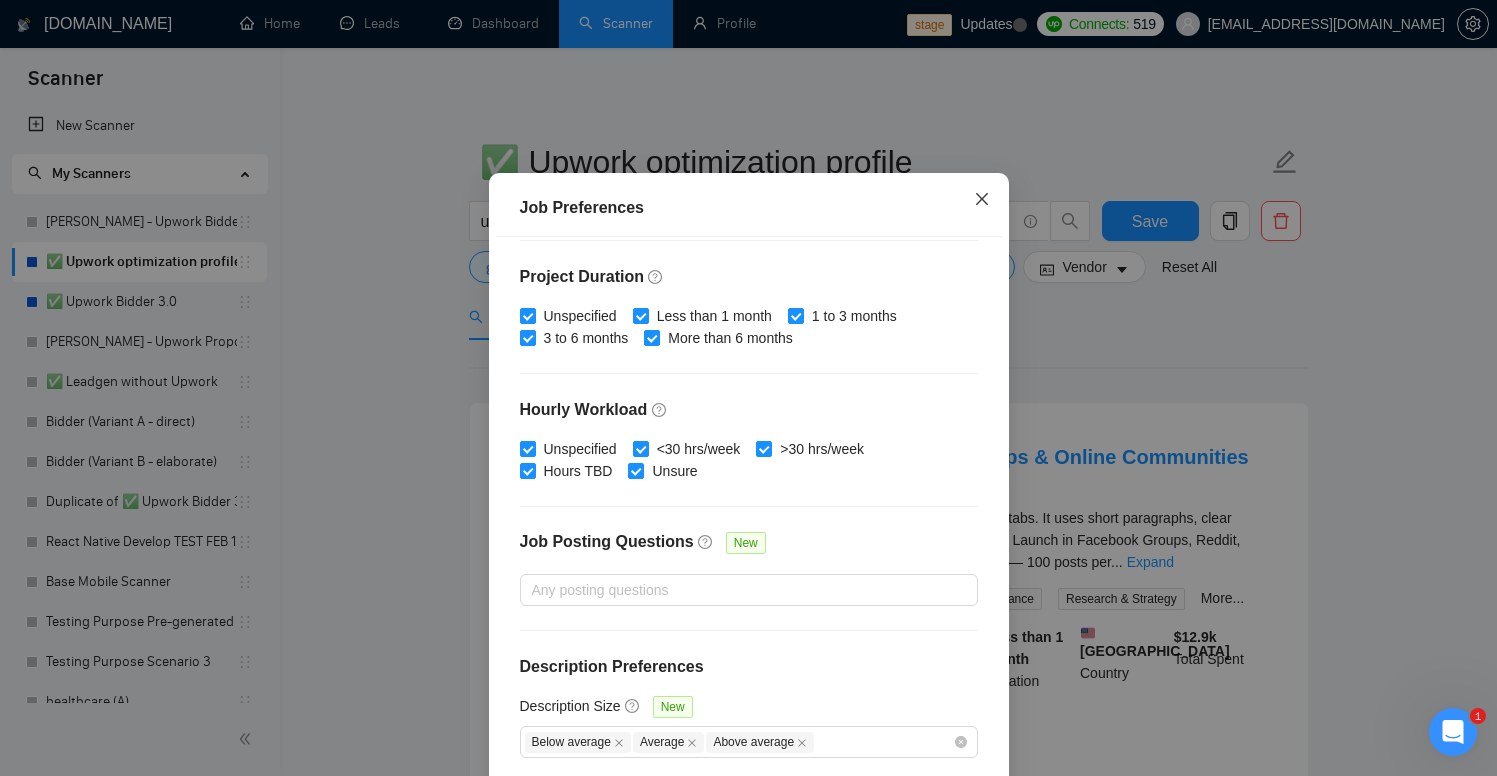 click 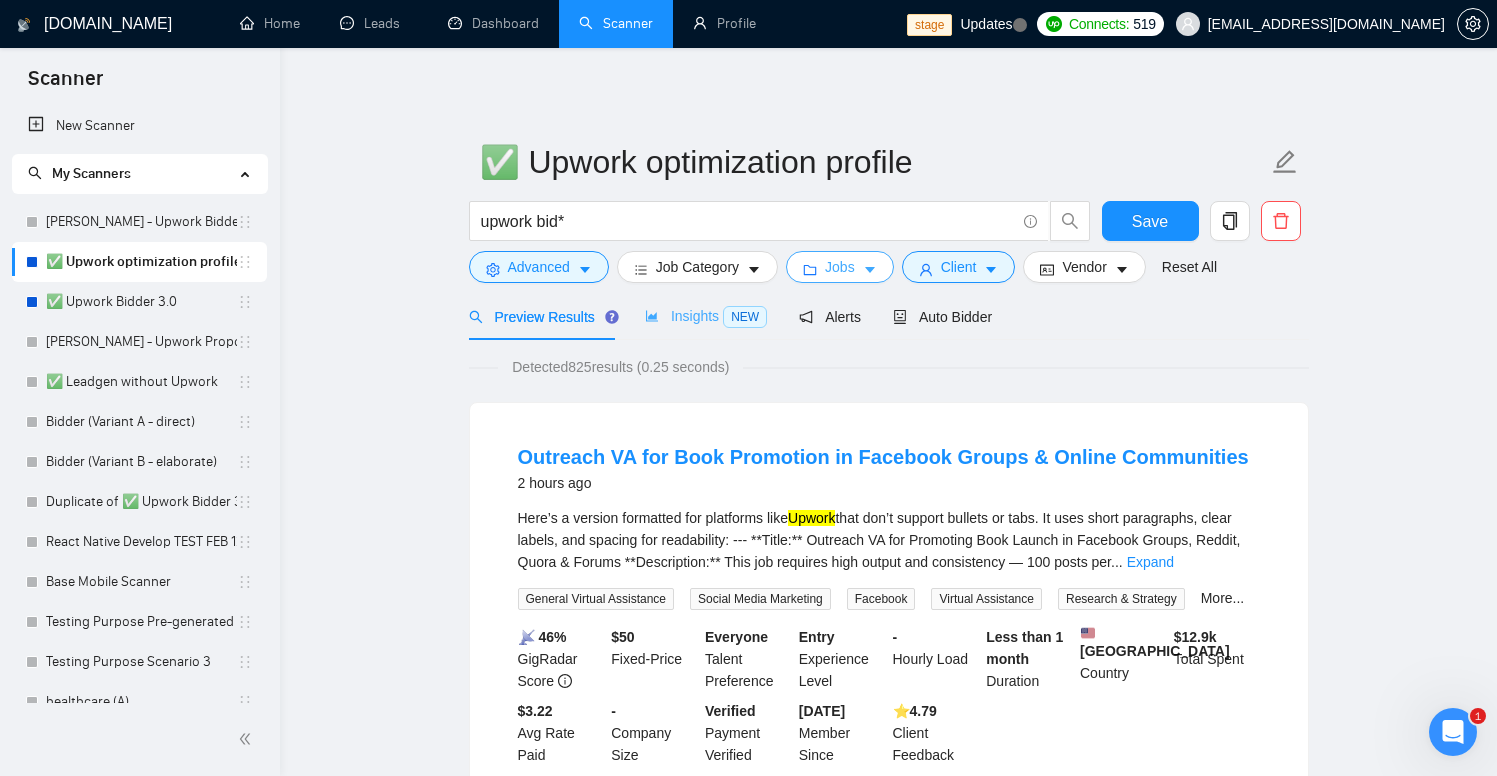 type 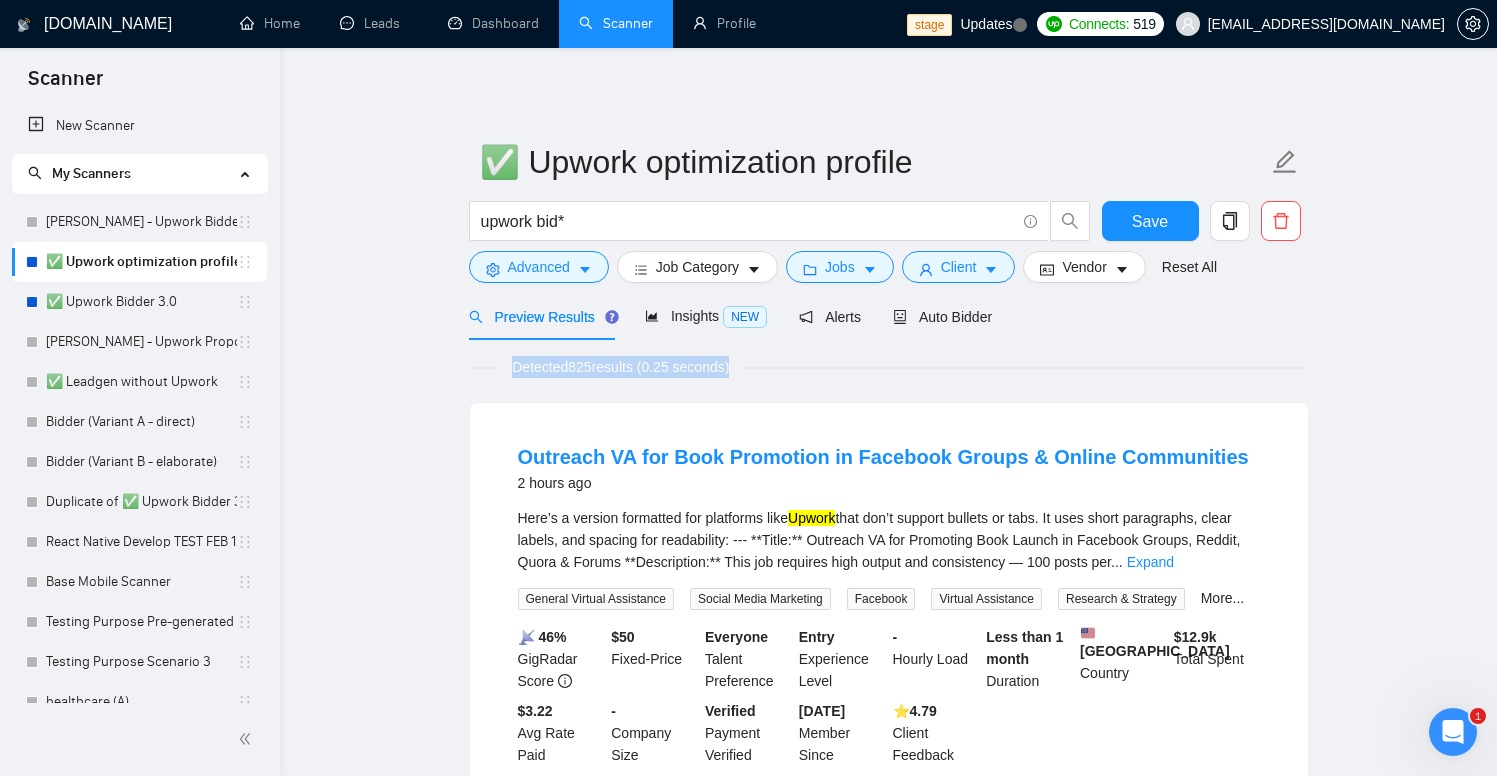 drag, startPoint x: 509, startPoint y: 366, endPoint x: 770, endPoint y: 369, distance: 261.01724 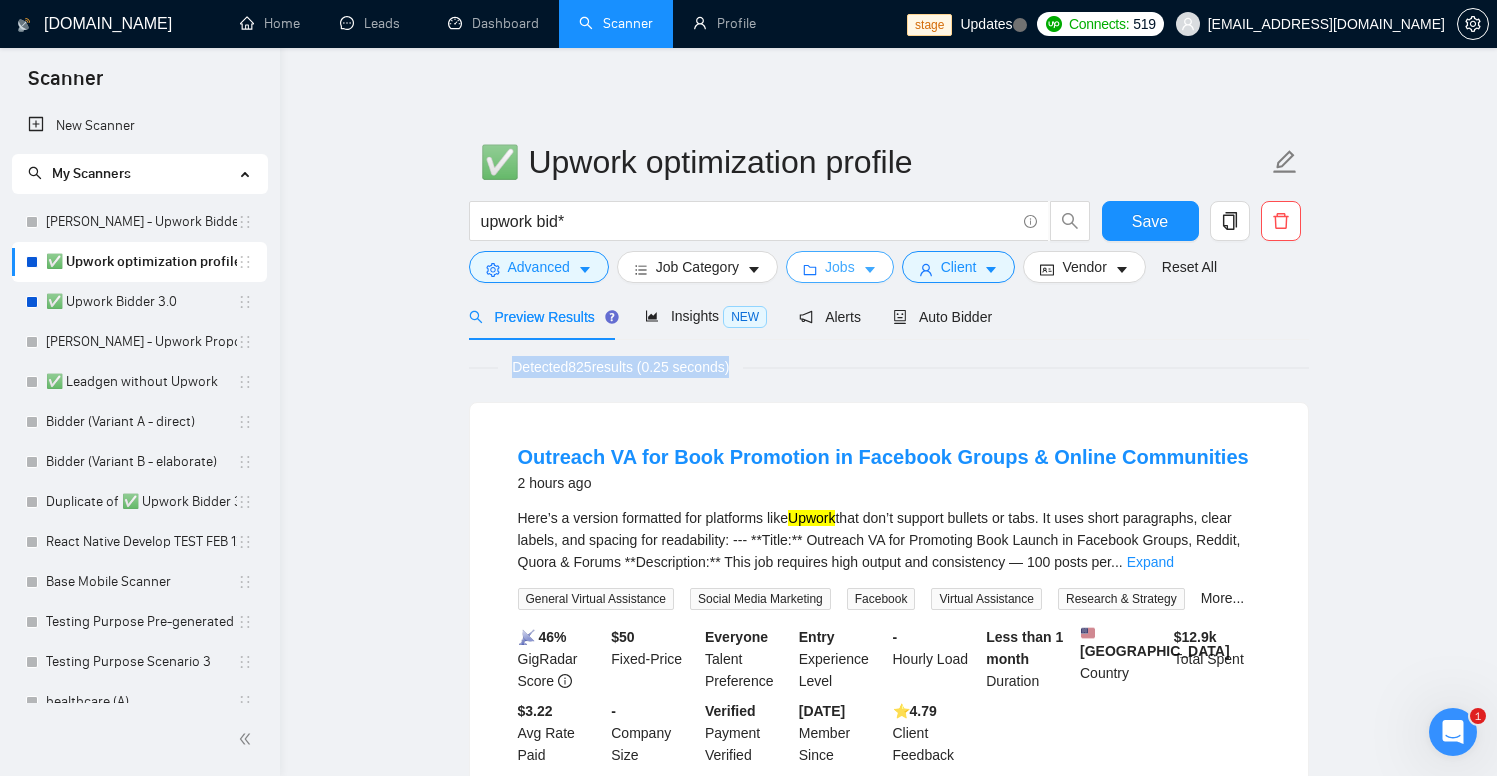 click 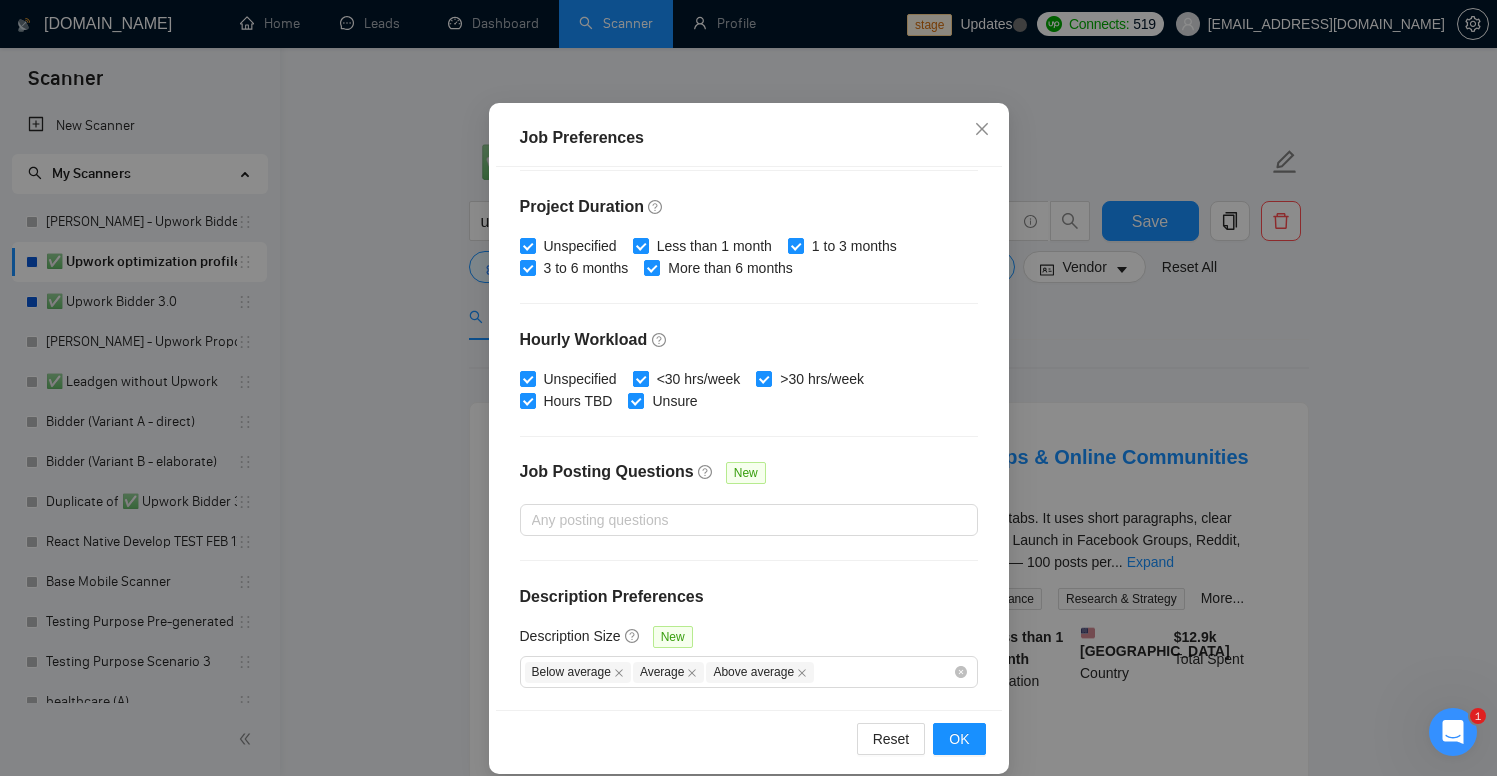 scroll, scrollTop: 131, scrollLeft: 0, axis: vertical 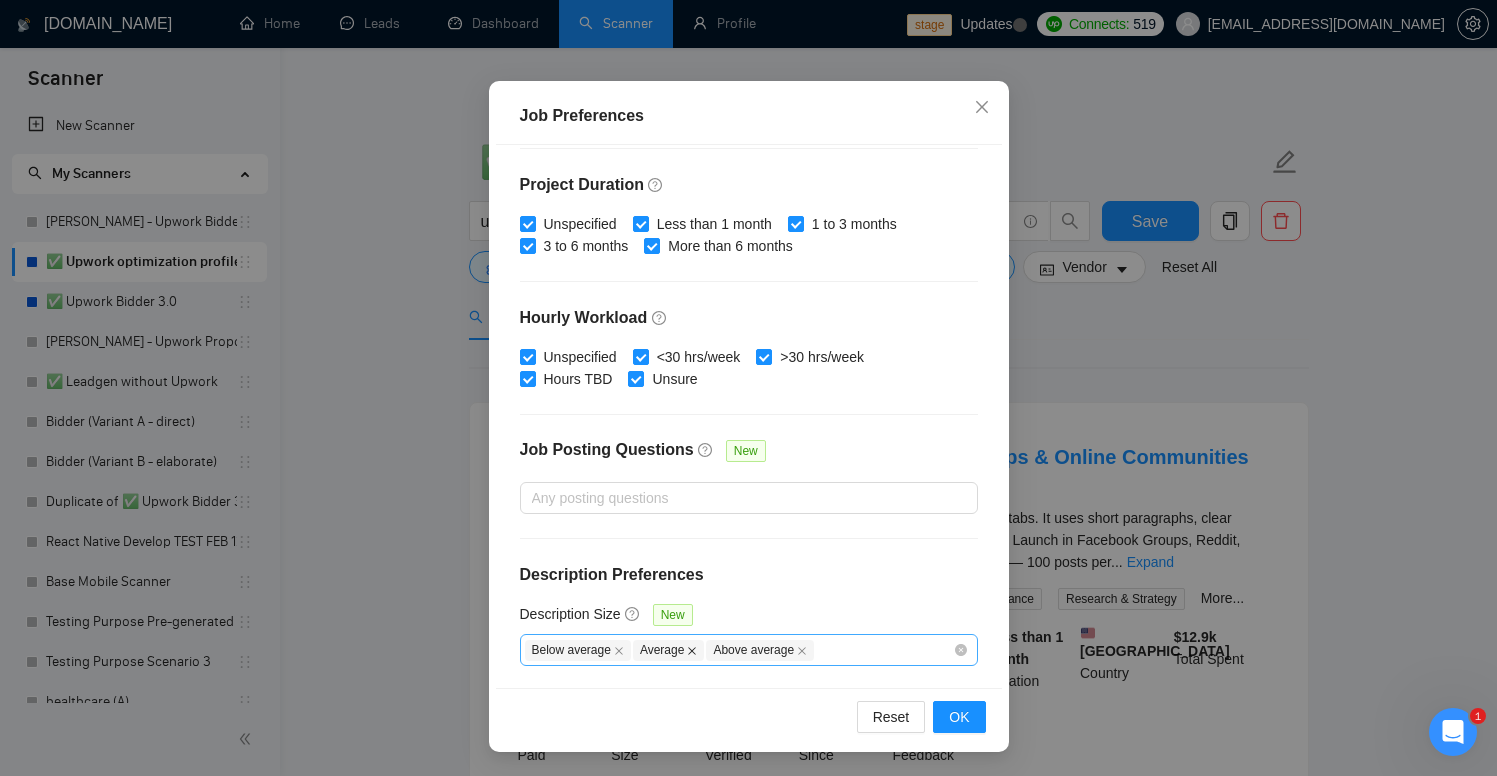 click 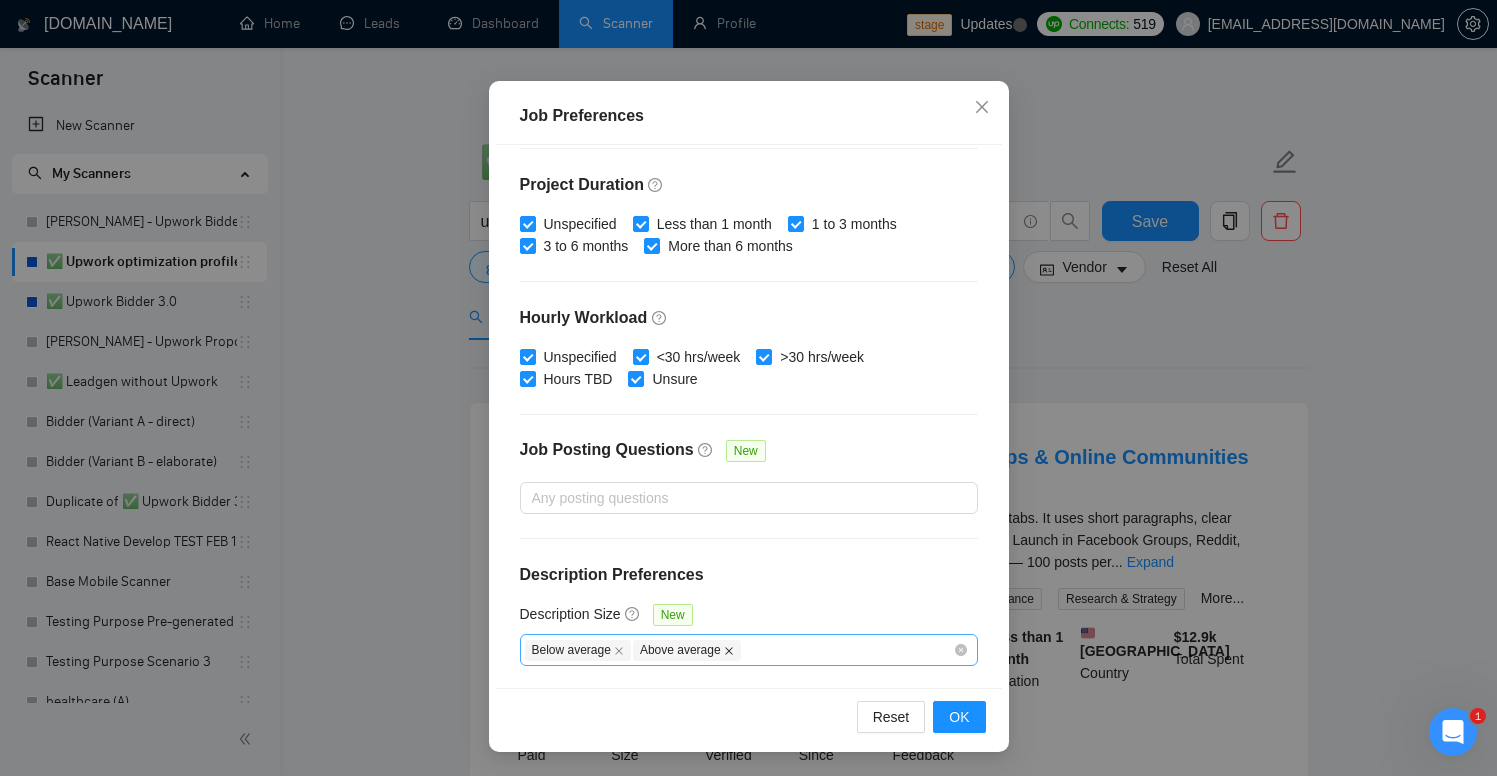 click 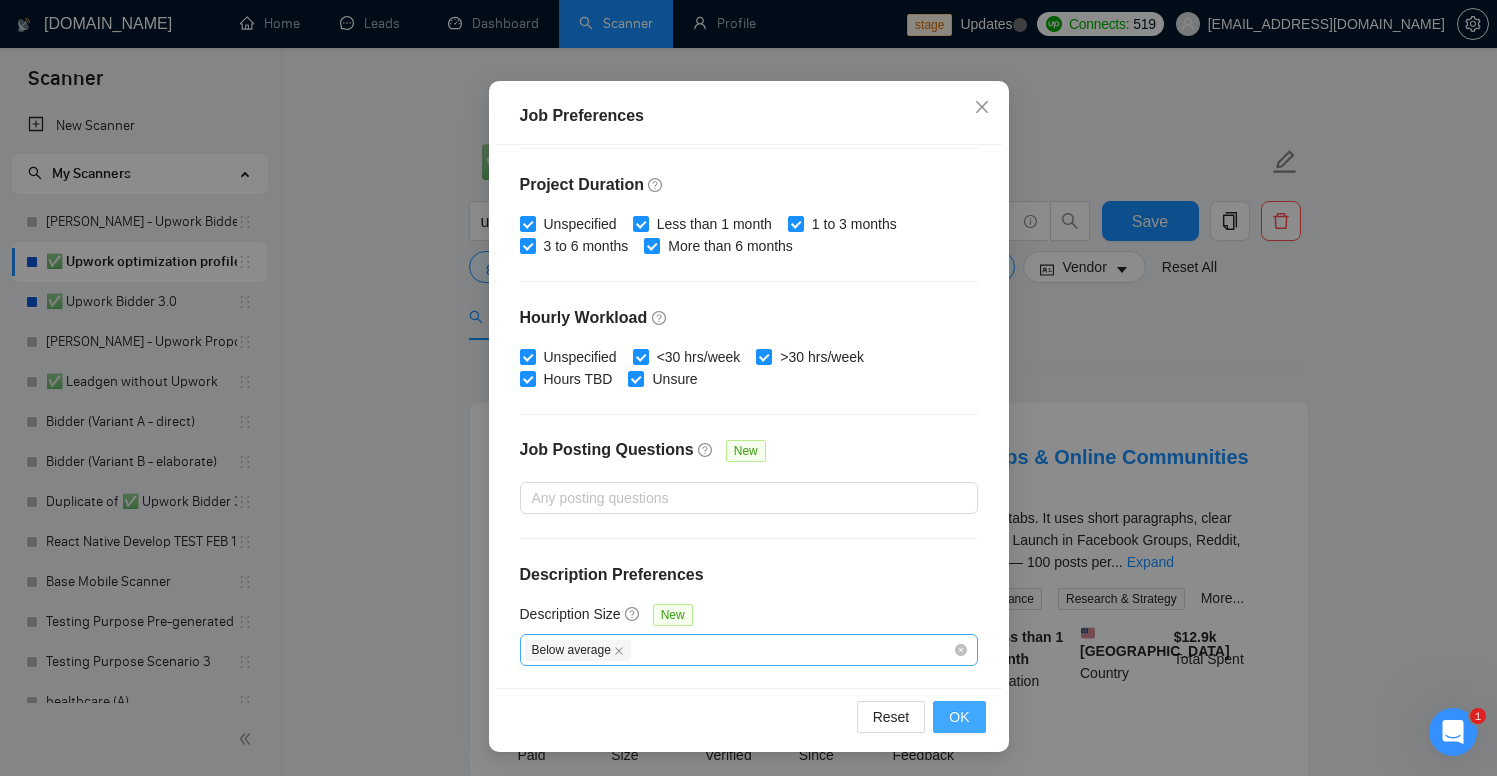 click on "OK" at bounding box center (959, 717) 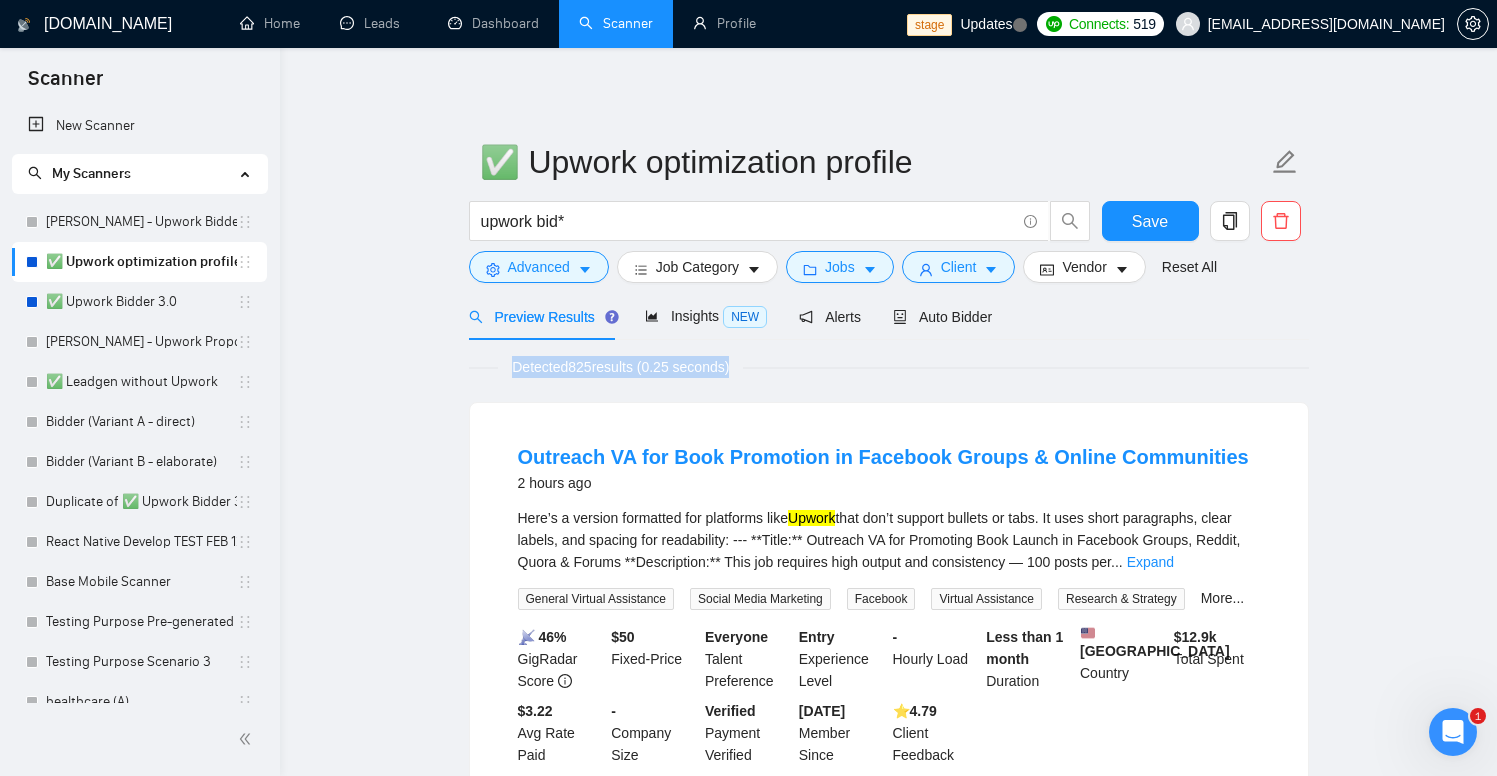 scroll, scrollTop: 39, scrollLeft: 0, axis: vertical 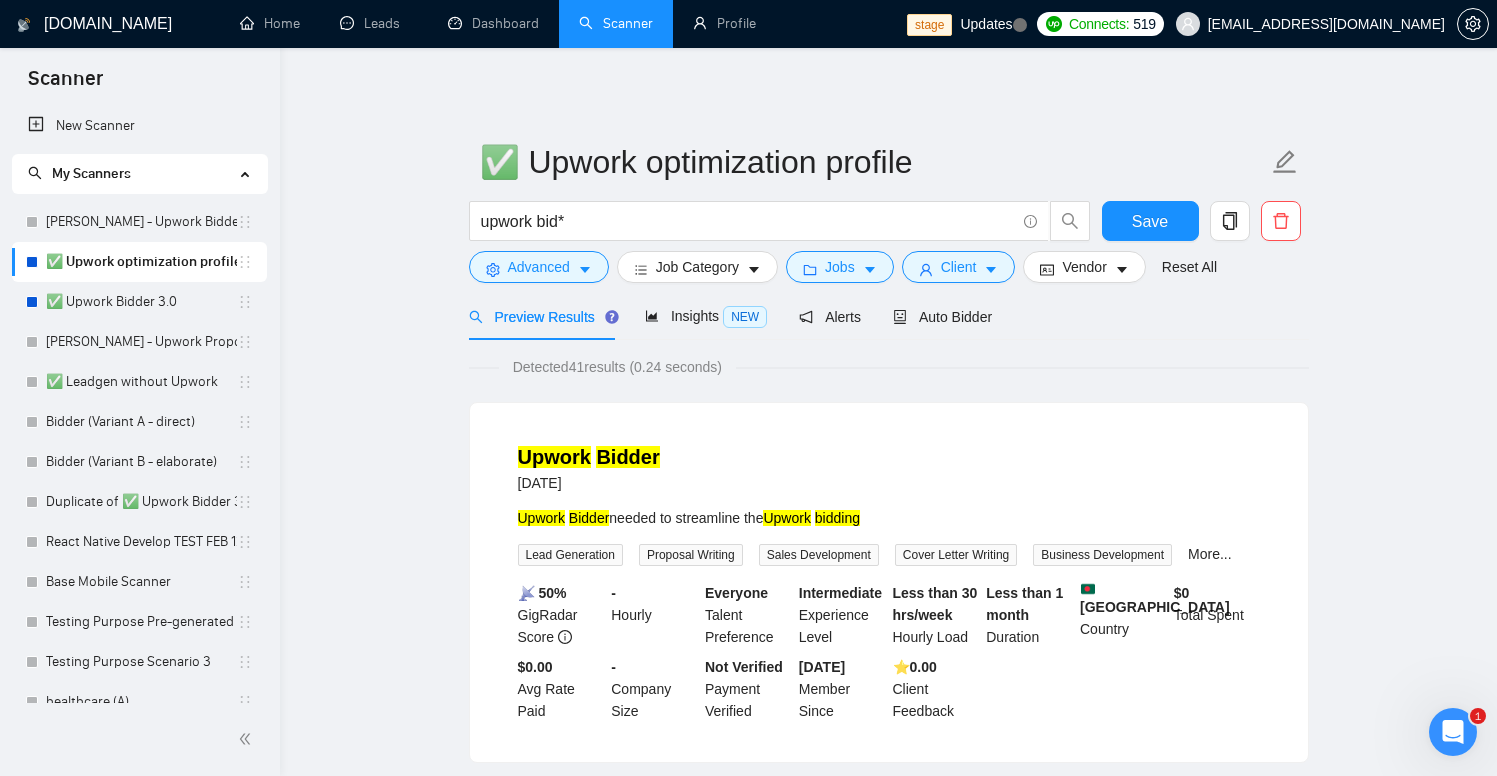 click on "Detected   41  results   (0.24 seconds)" at bounding box center [617, 367] 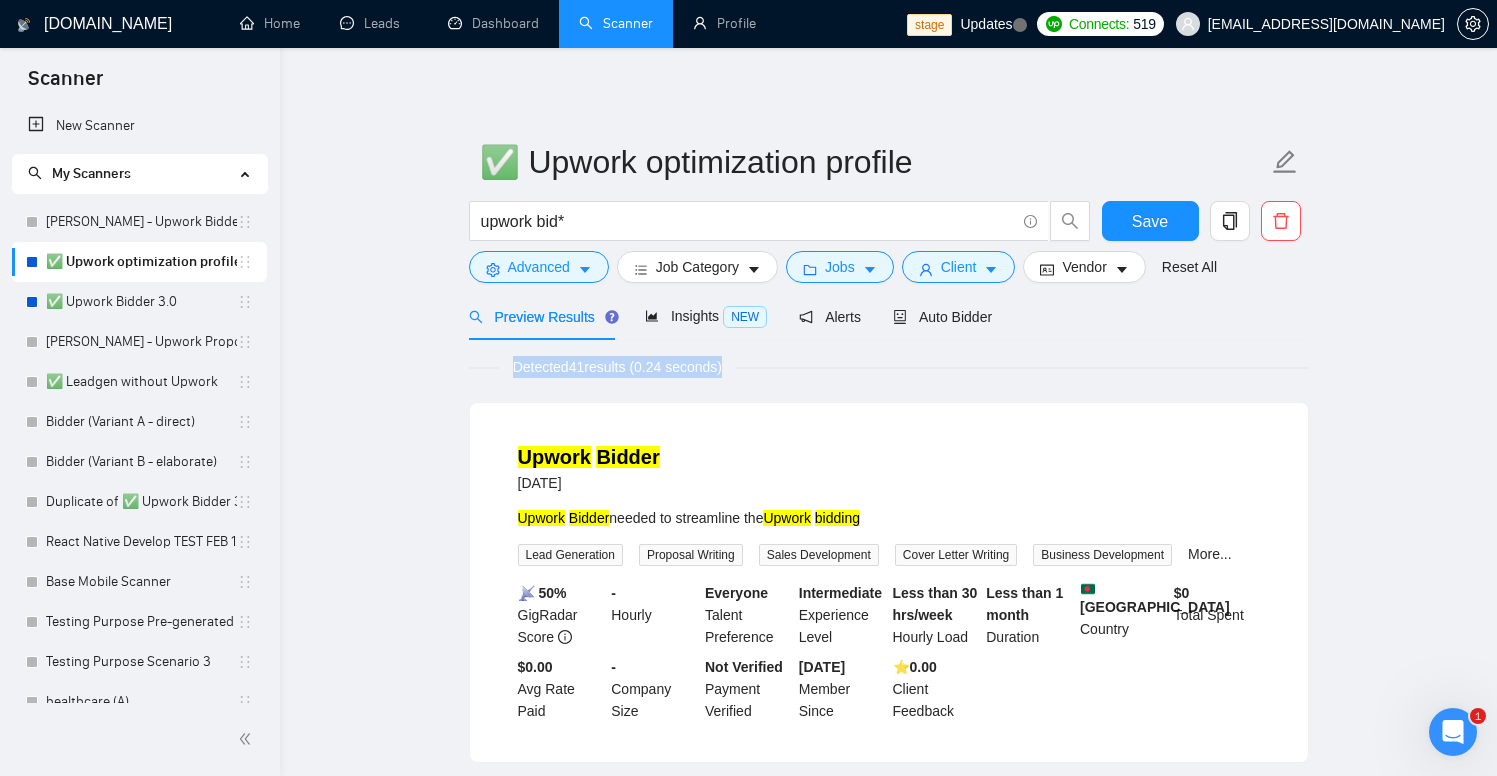 drag, startPoint x: 511, startPoint y: 368, endPoint x: 751, endPoint y: 366, distance: 240.00833 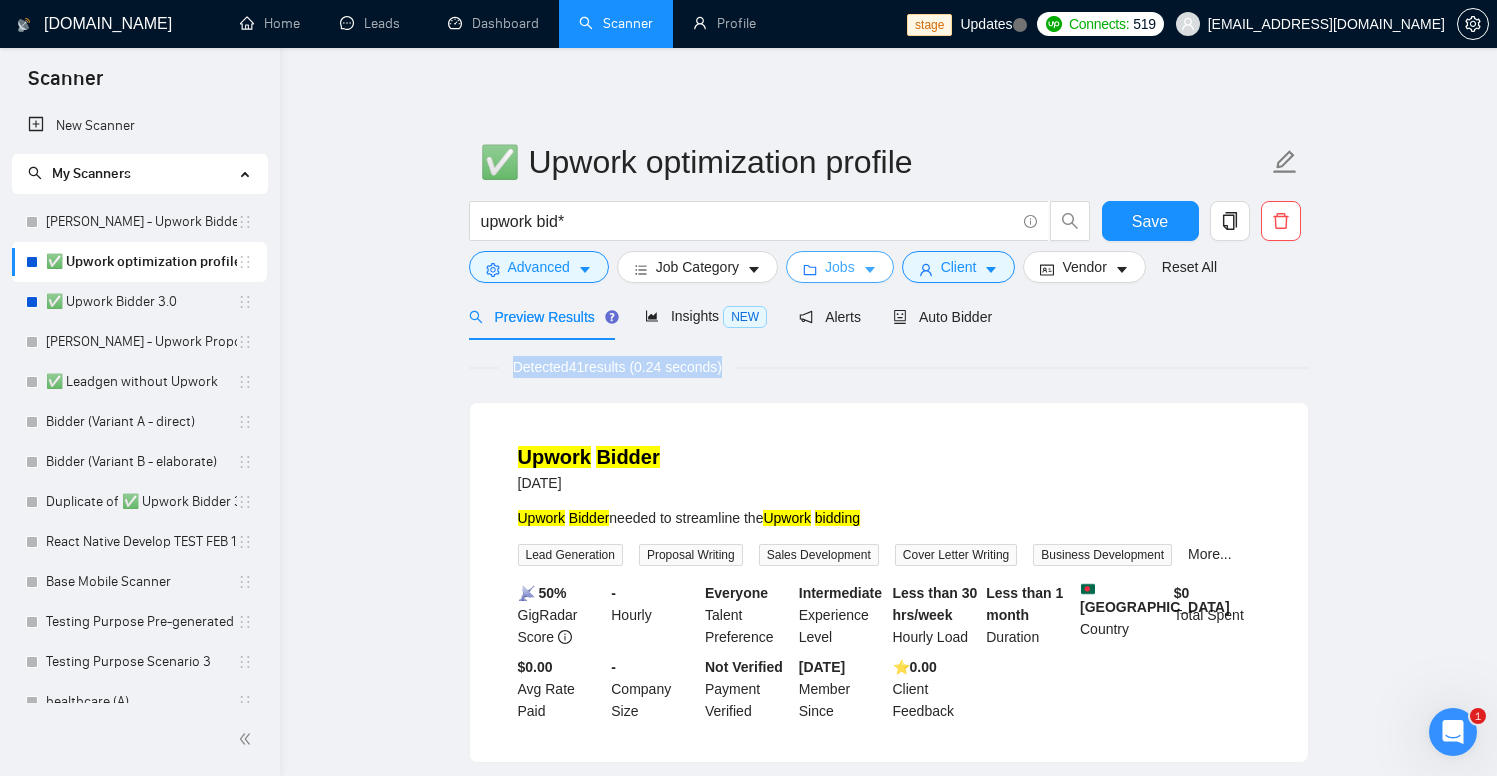 click on "Jobs" at bounding box center (840, 267) 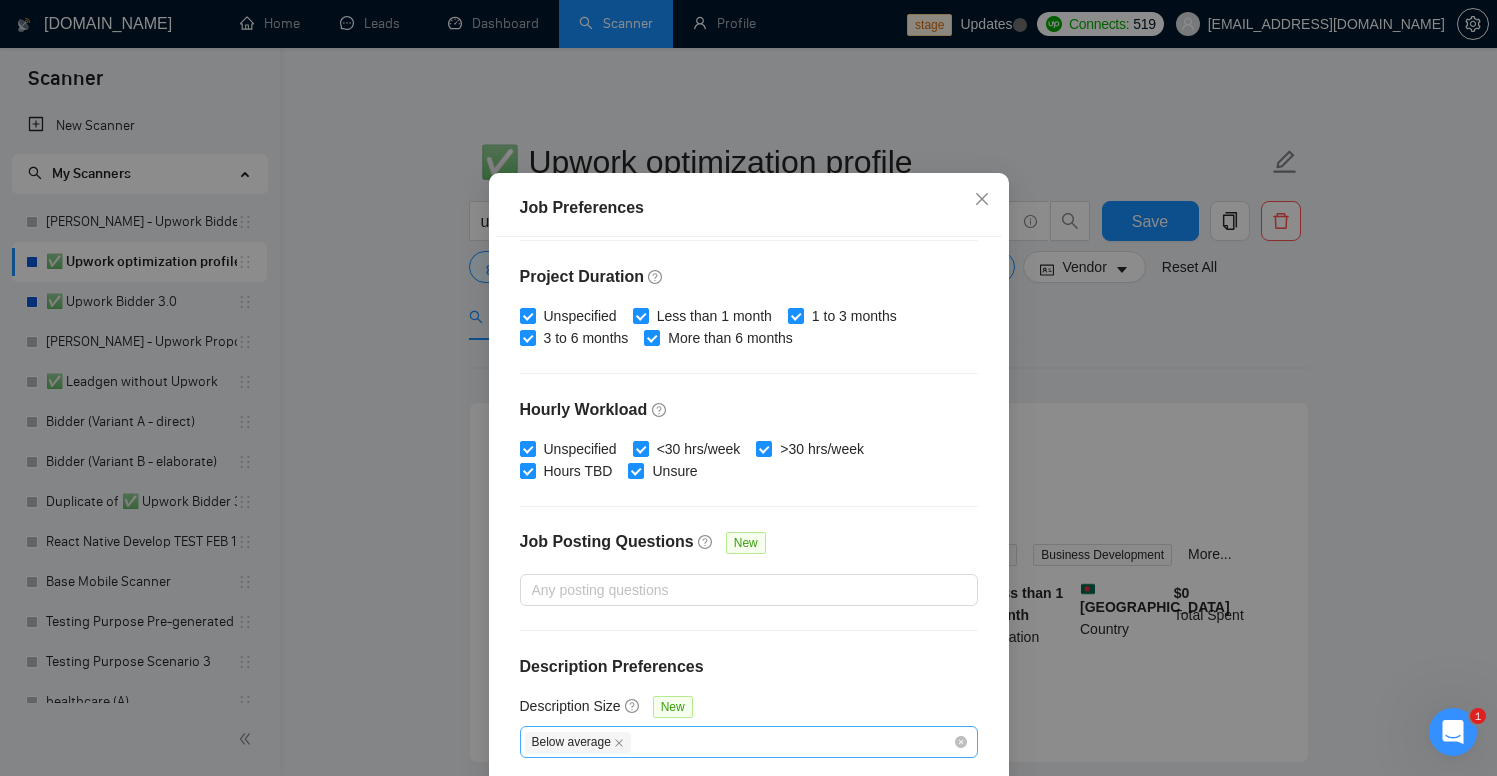 scroll, scrollTop: 131, scrollLeft: 0, axis: vertical 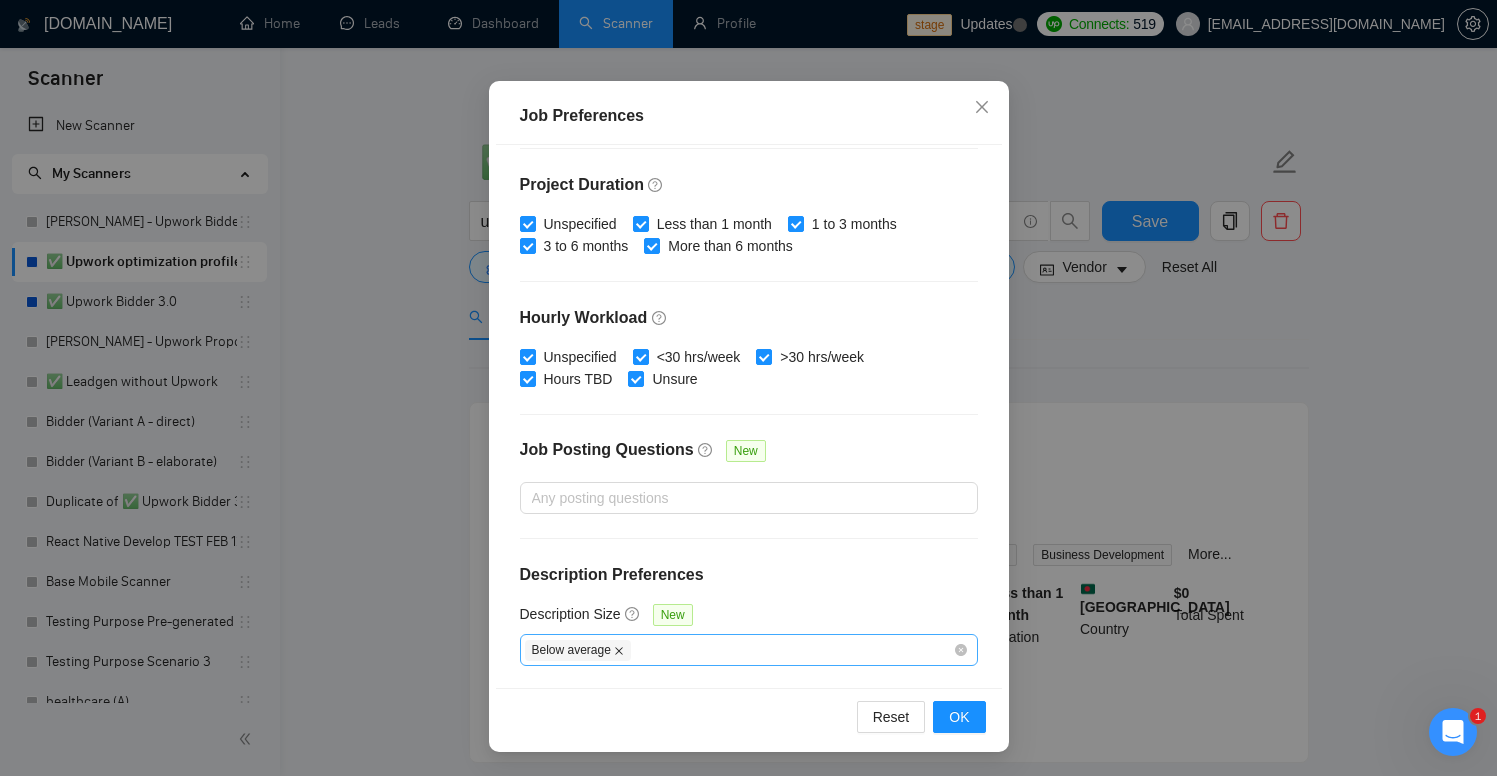 click 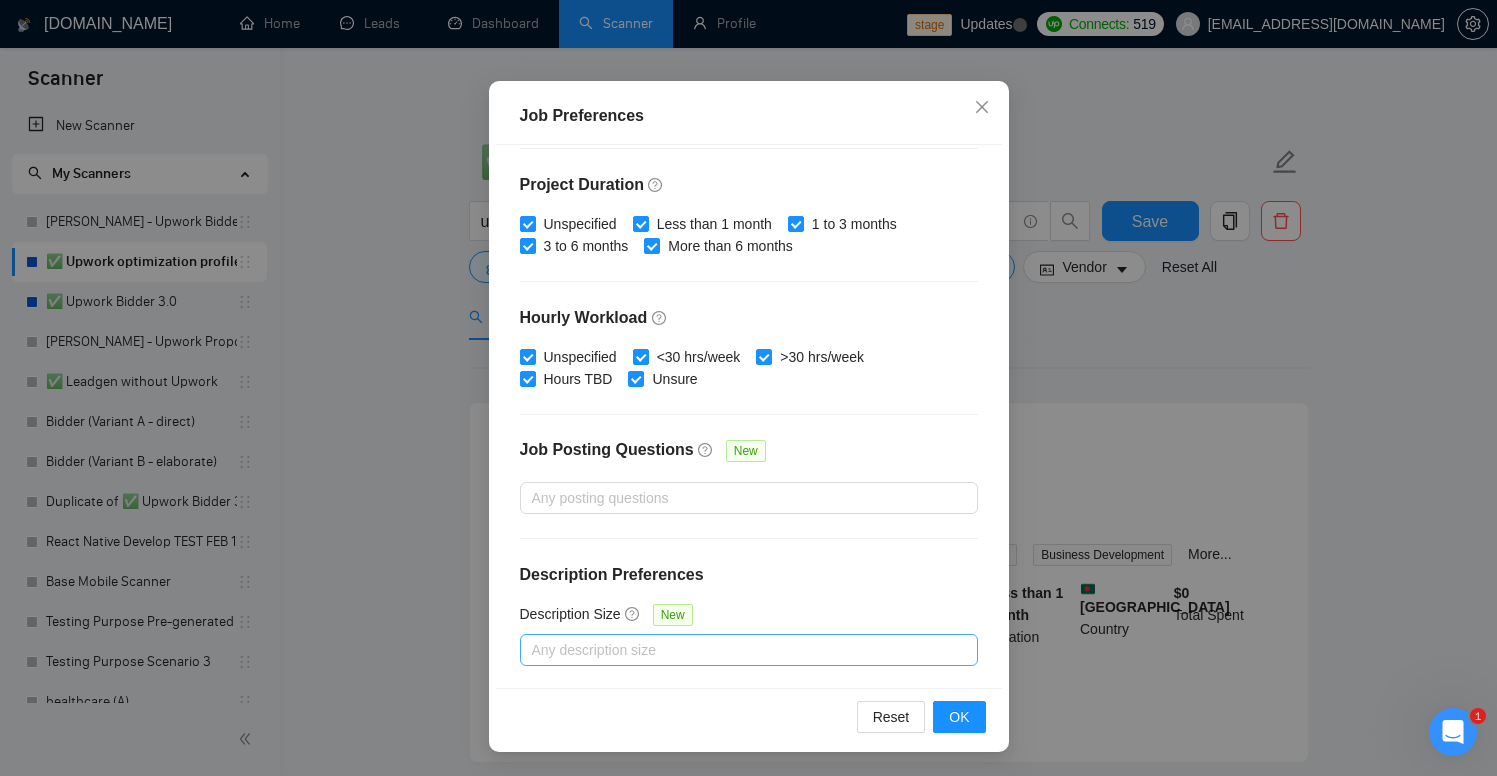 click at bounding box center [739, 650] 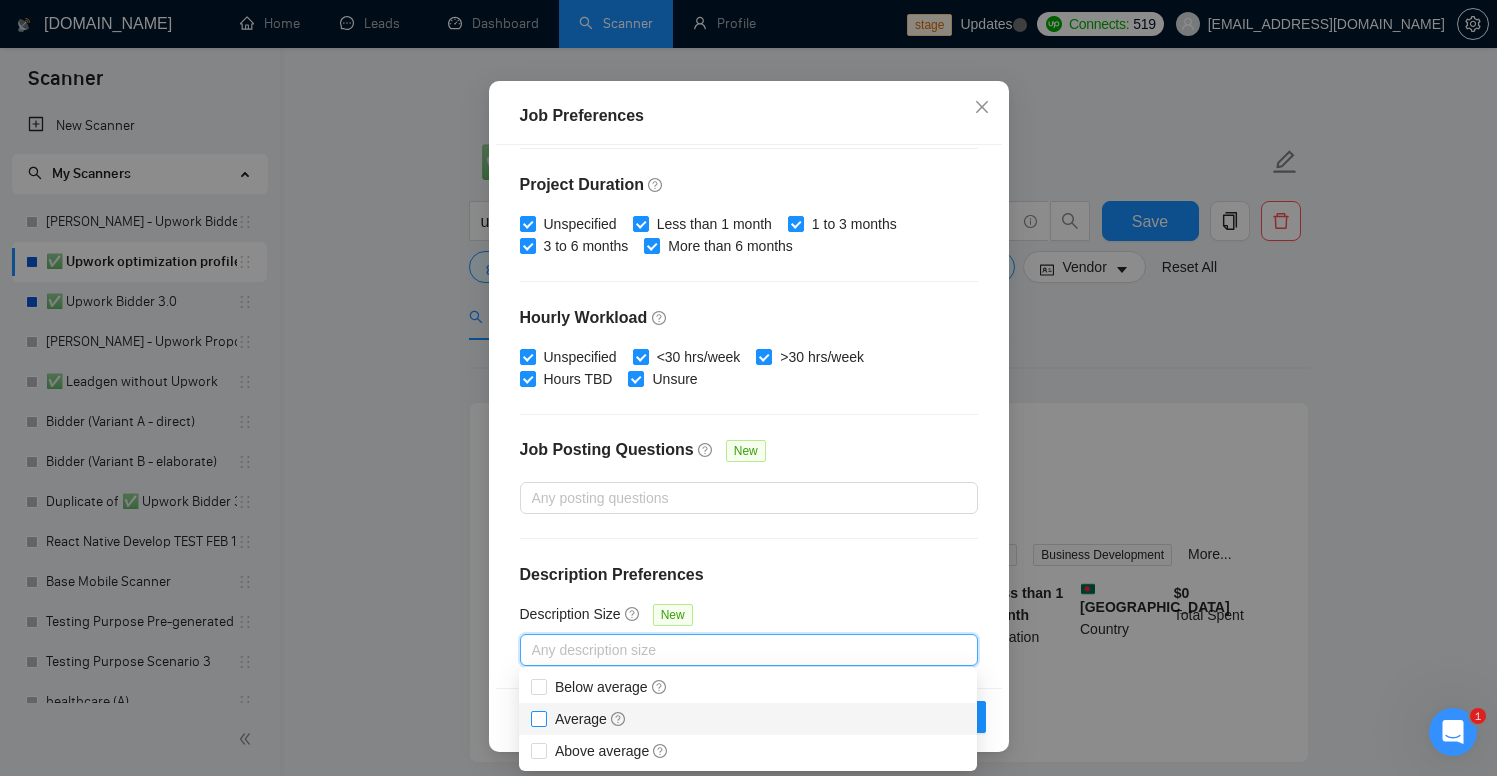 click on "Average" at bounding box center (591, 719) 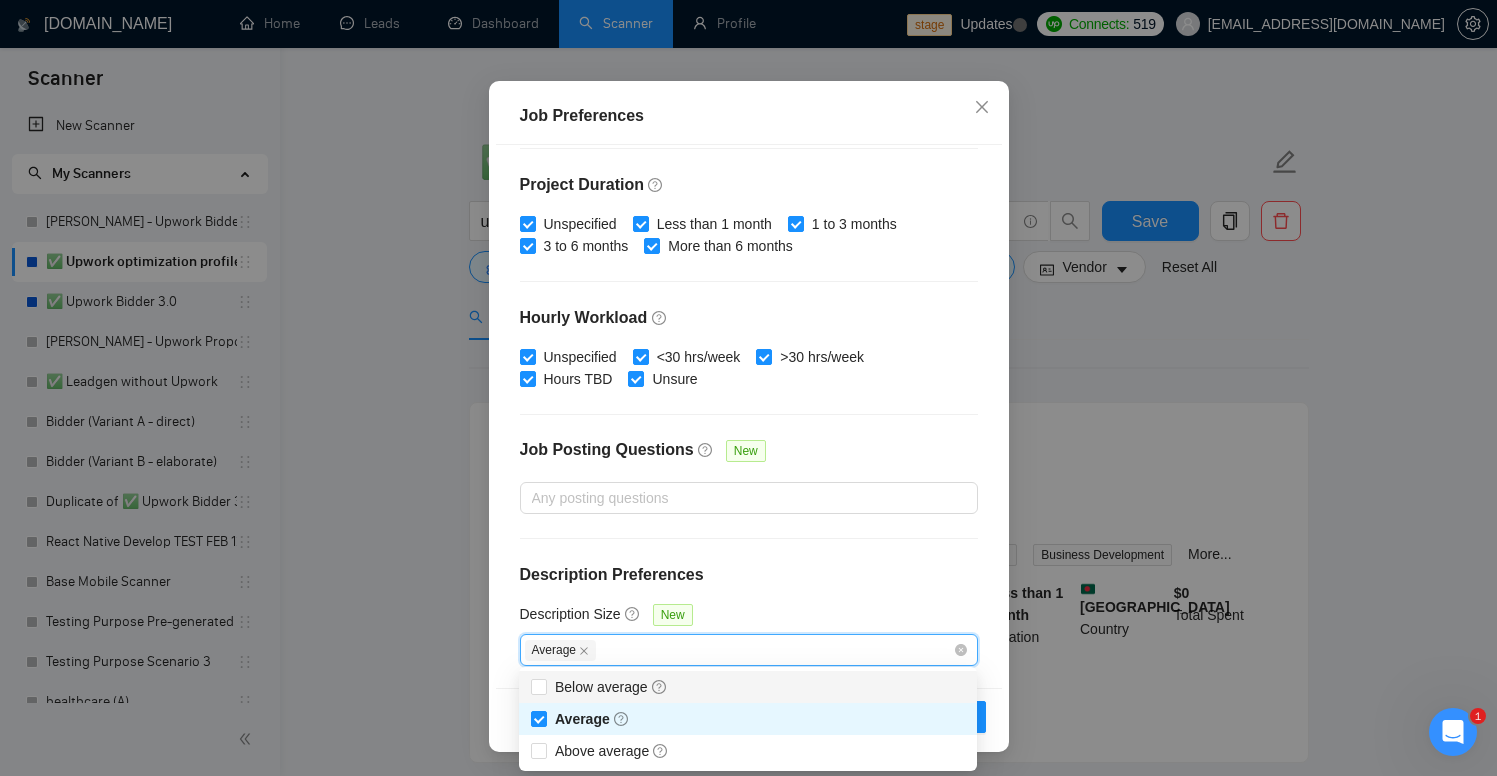 click on "Budget Project Type All Fixed Price Hourly Rate   Fixed Price Budget $ Min - $ Max Estimate Fixed Price When It’s Not Available New   Hourly Rate Price Budget $ Min - $ Max Estimate Hourly Rate When It’s Not Available New Include Budget Placeholders Include Jobs with Unspecified Budget   Connects Price New Min - Max Project Duration   Unspecified Less than 1 month 1 to 3 months 3 to 6 months More than 6 months Hourly Workload   Unspecified <30 hrs/week >30 hrs/week Hours TBD Unsure Job Posting Questions New   Any posting questions Description Preferences Description Size New Average" at bounding box center (749, 416) 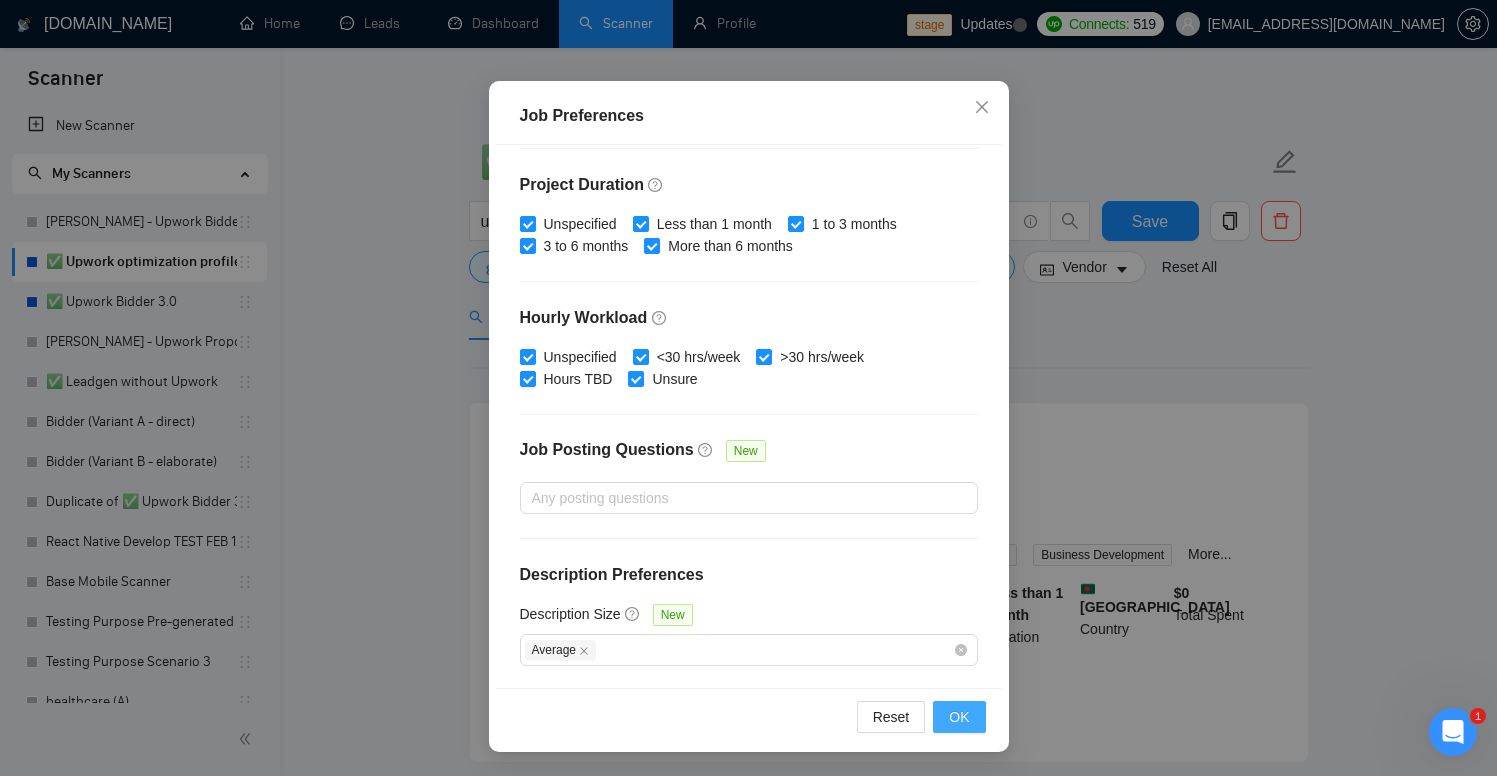 click on "OK" at bounding box center (959, 717) 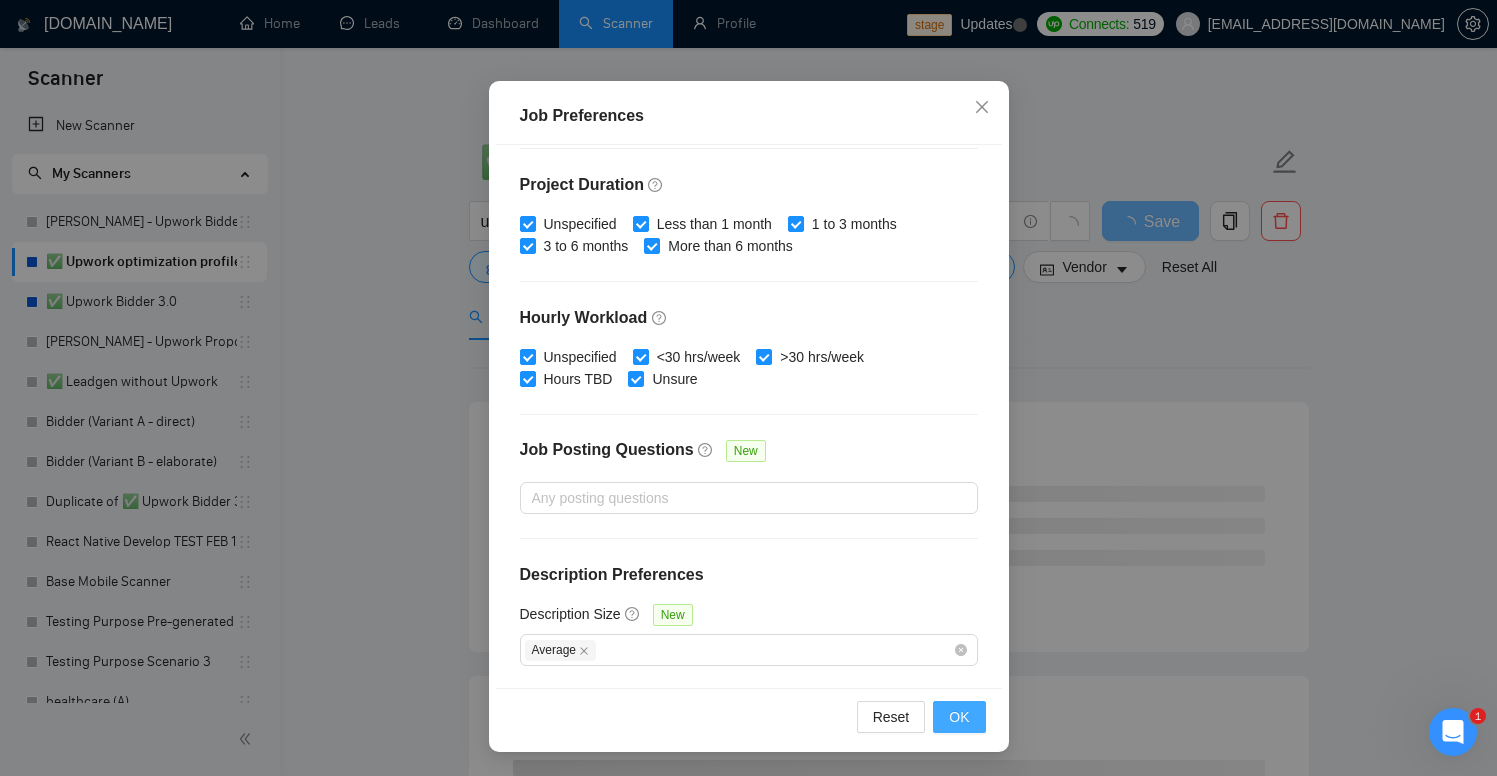 scroll, scrollTop: 39, scrollLeft: 0, axis: vertical 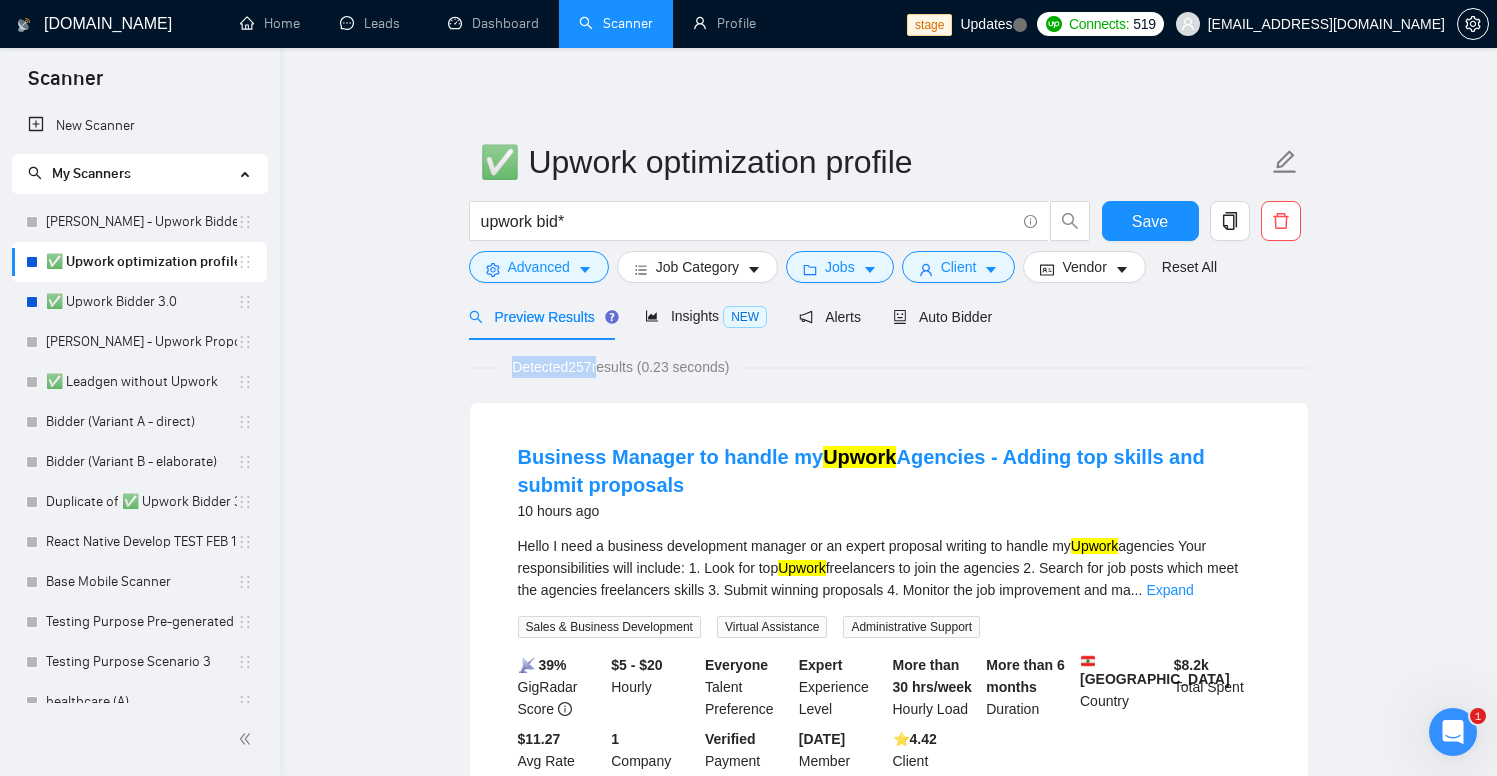 drag, startPoint x: 508, startPoint y: 367, endPoint x: 605, endPoint y: 367, distance: 97 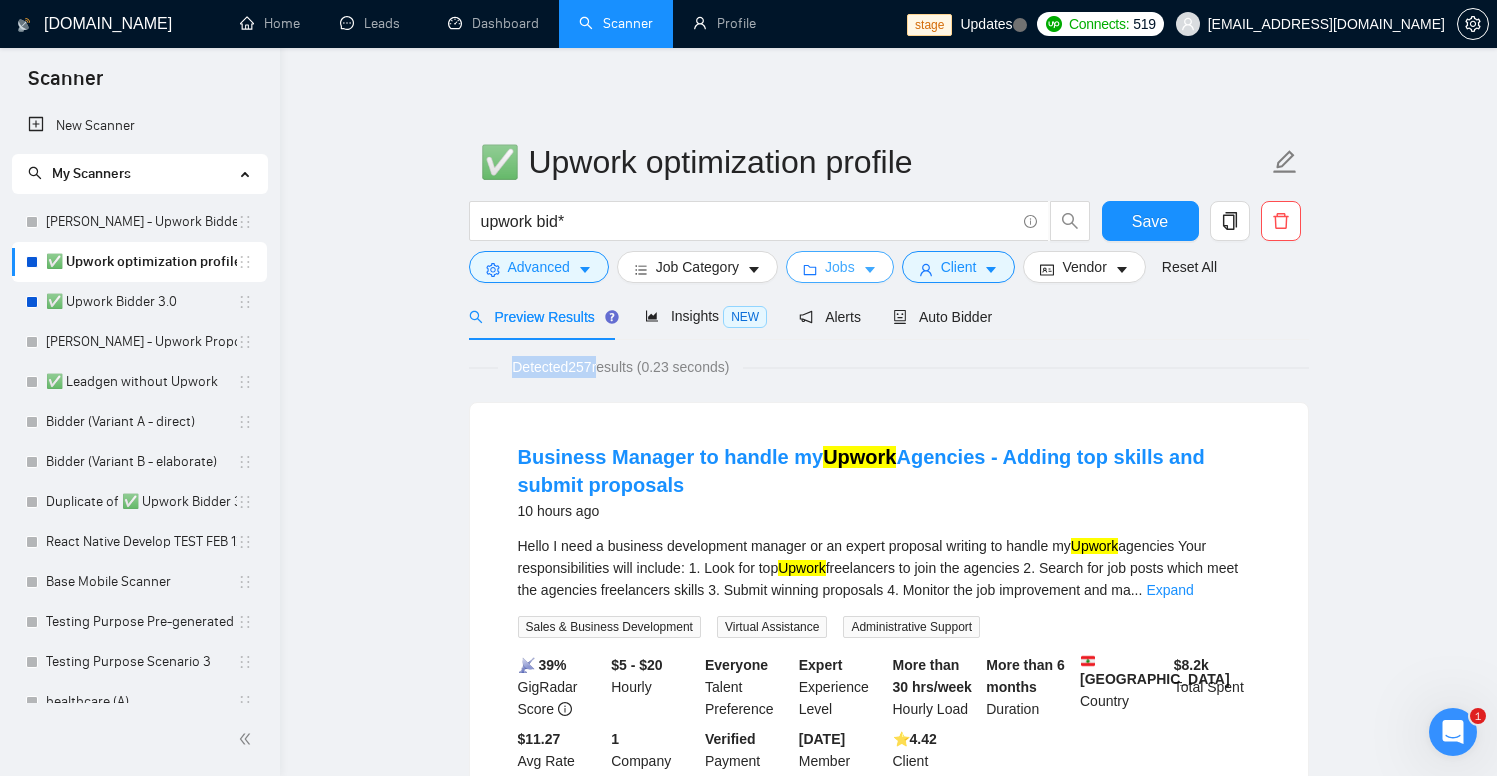 click on "Jobs" at bounding box center [840, 267] 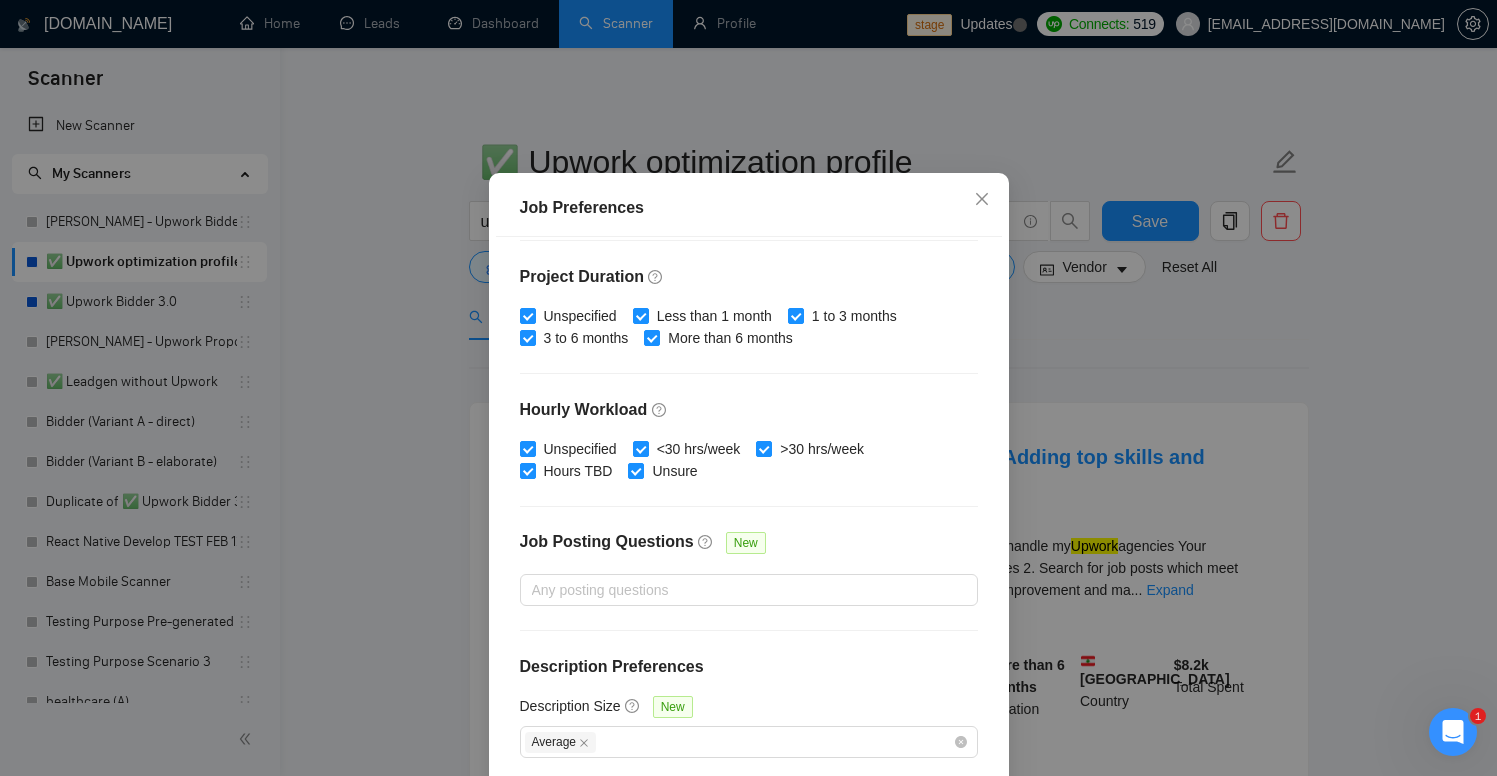 scroll, scrollTop: 131, scrollLeft: 0, axis: vertical 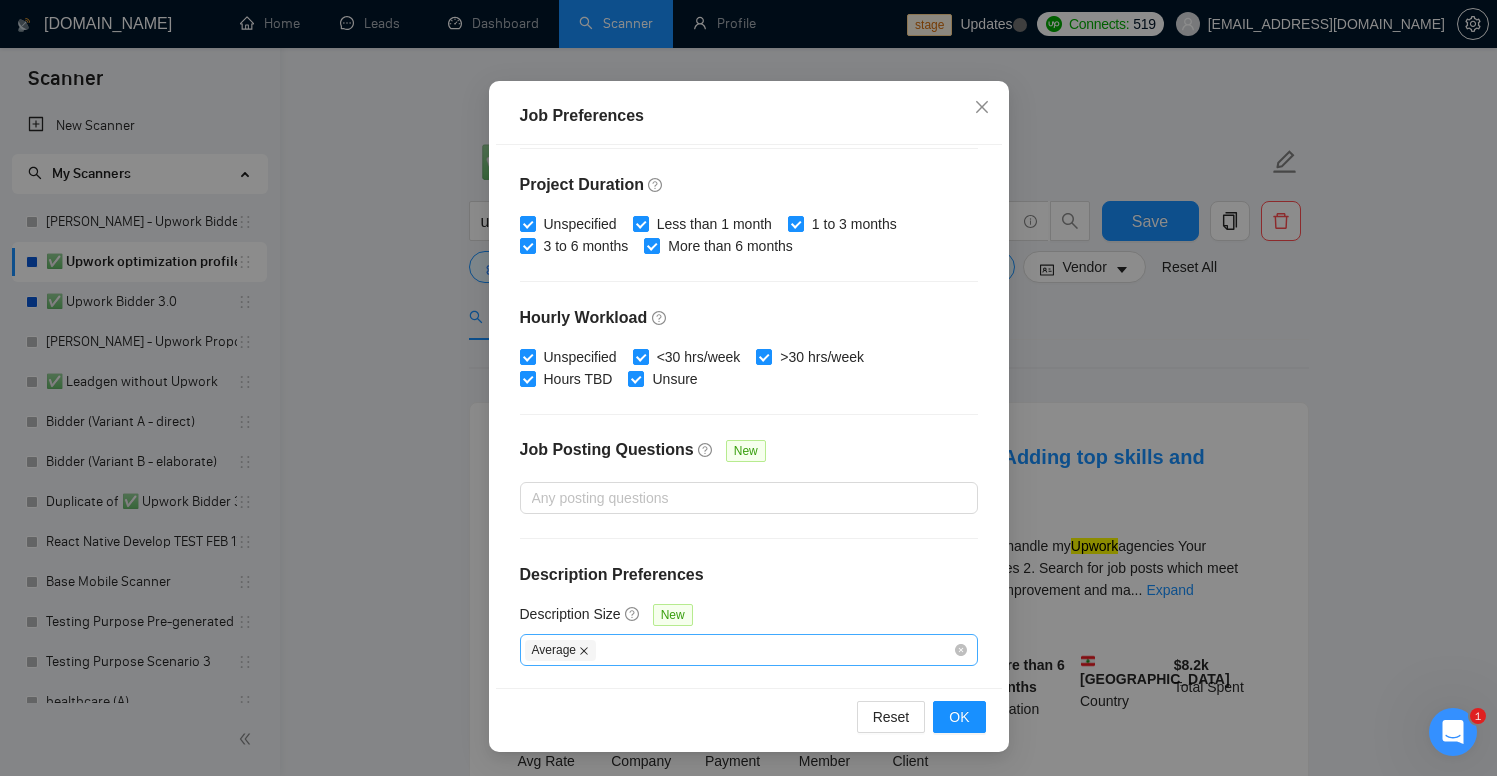 click 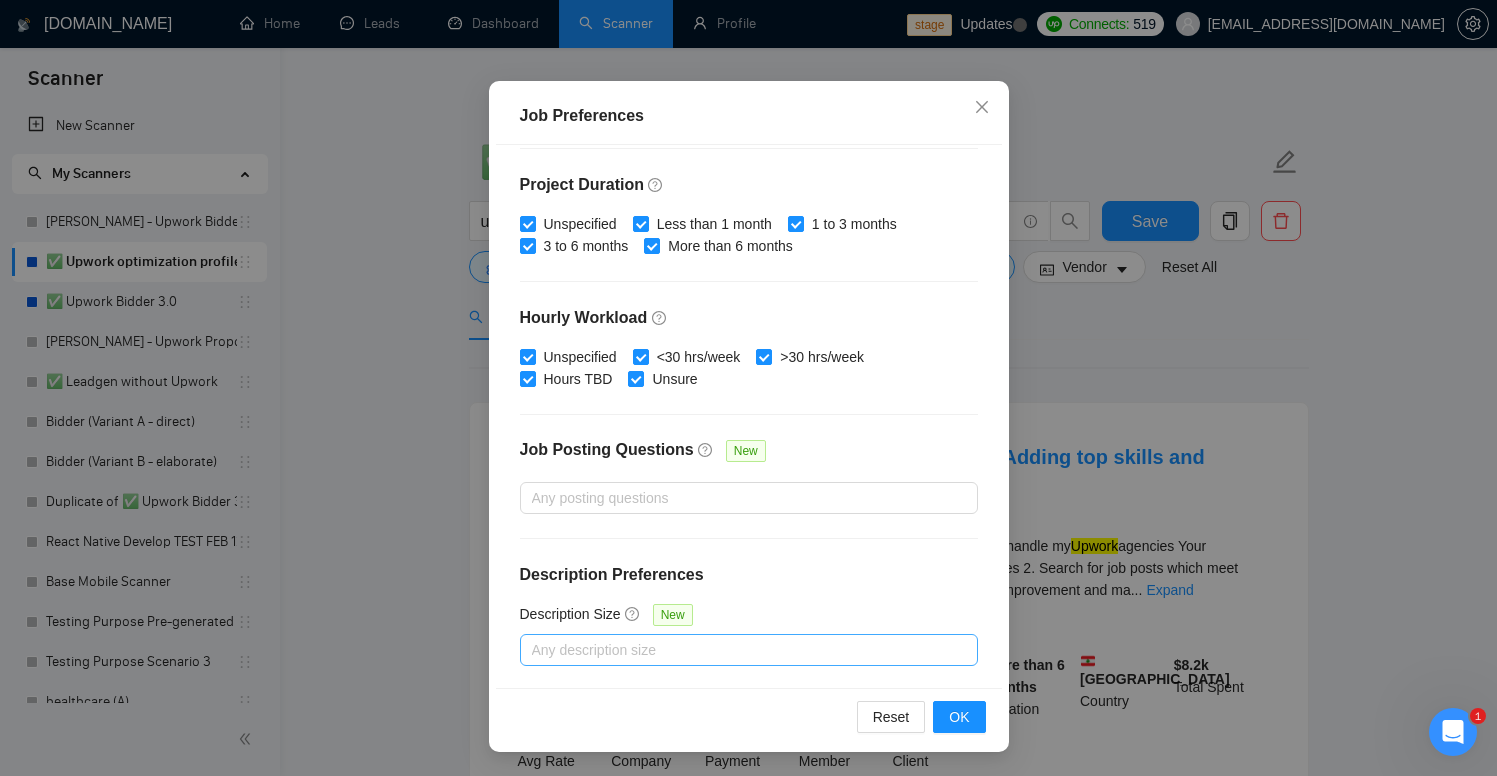 click at bounding box center [739, 650] 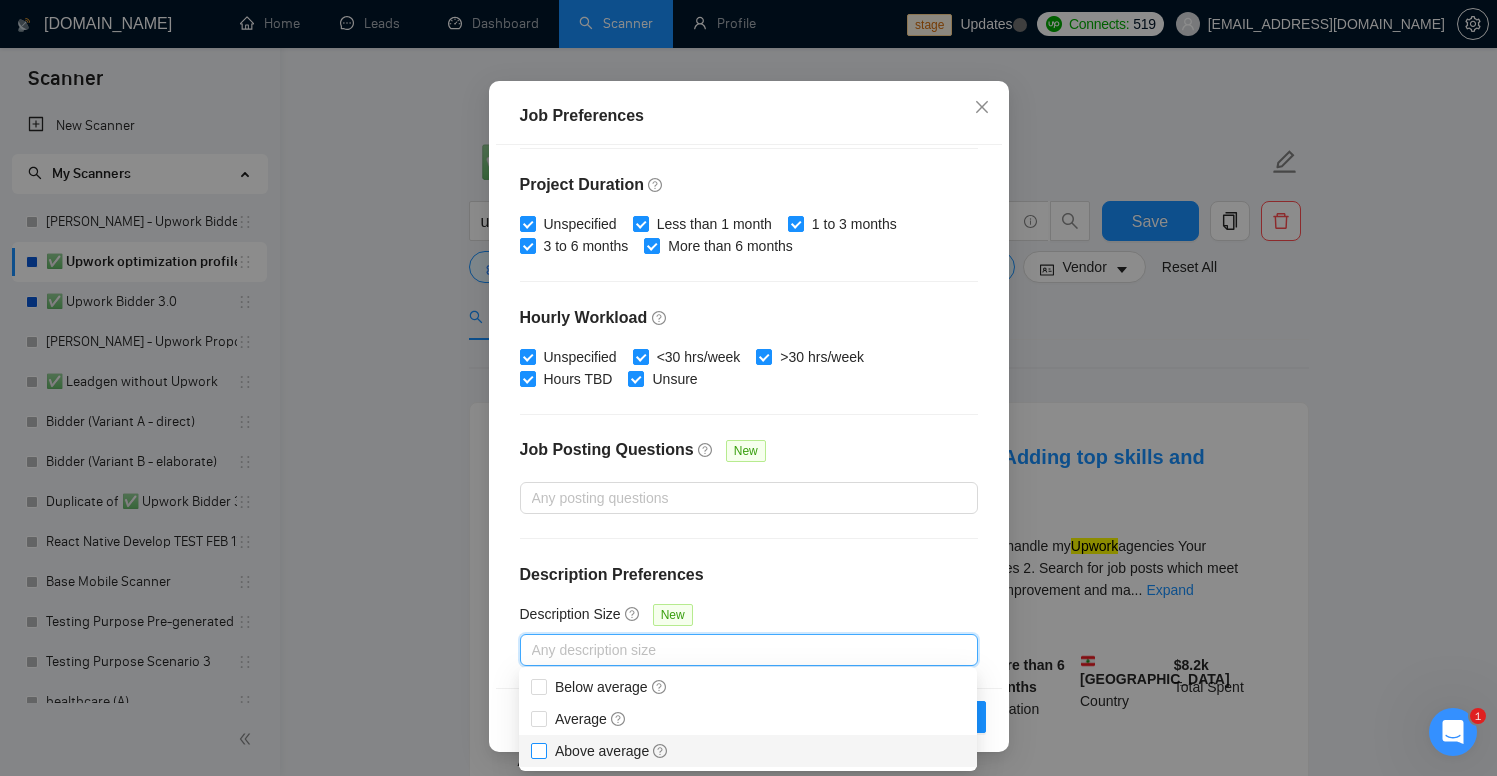 click on "Above average" at bounding box center [538, 750] 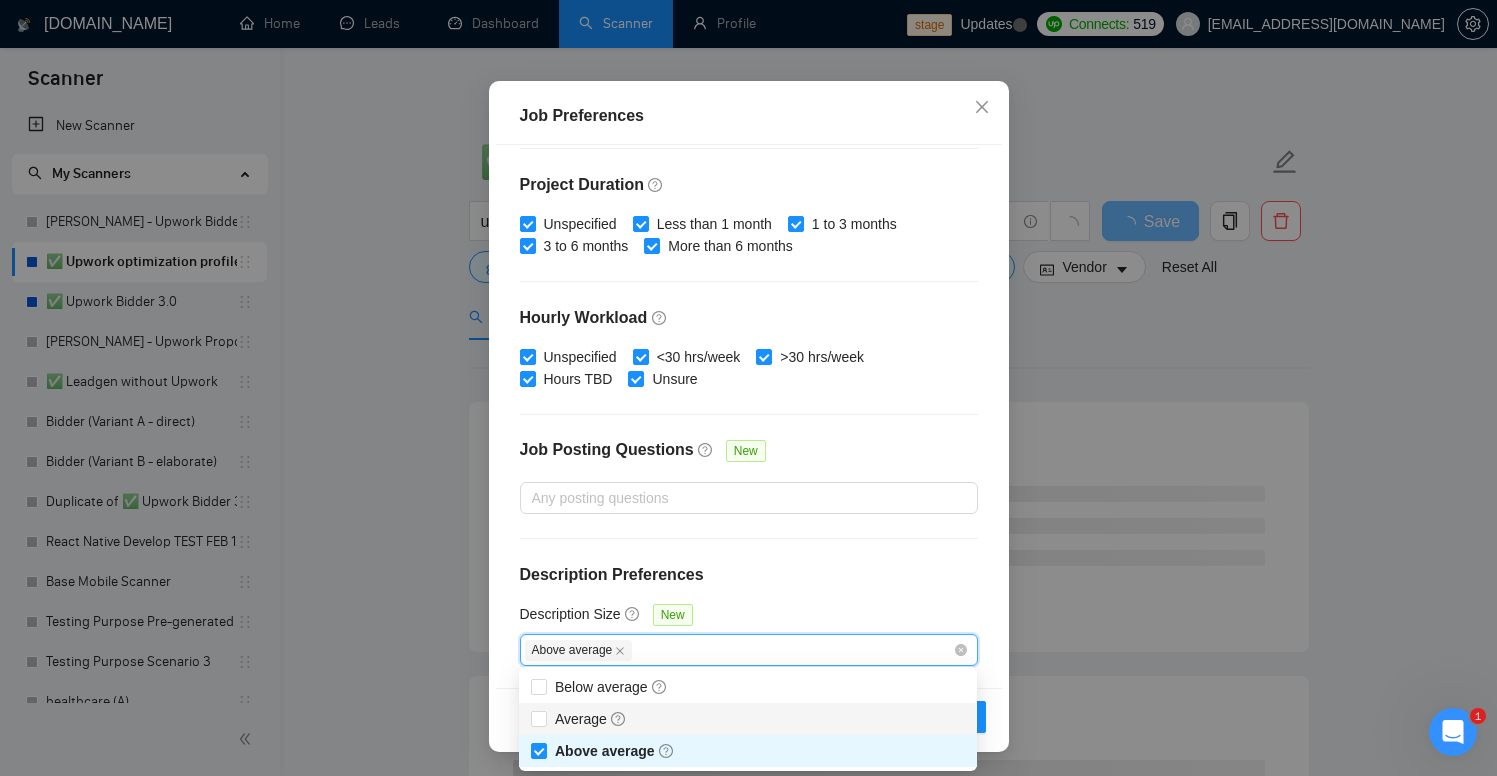 click on "Budget Project Type All Fixed Price Hourly Rate   Fixed Price Budget $ Min - $ Max Estimate Fixed Price When It’s Not Available New   Hourly Rate Price Budget $ Min - $ Max Estimate Hourly Rate When It’s Not Available New Include Budget Placeholders Include Jobs with Unspecified Budget   Connects Price New Min - Max Project Duration   Unspecified Less than 1 month 1 to 3 months 3 to 6 months More than 6 months Hourly Workload   Unspecified <30 hrs/week >30 hrs/week Hours TBD Unsure Job Posting Questions New   Any posting questions Description Preferences Description Size New AboveAverage Above average" at bounding box center (749, 416) 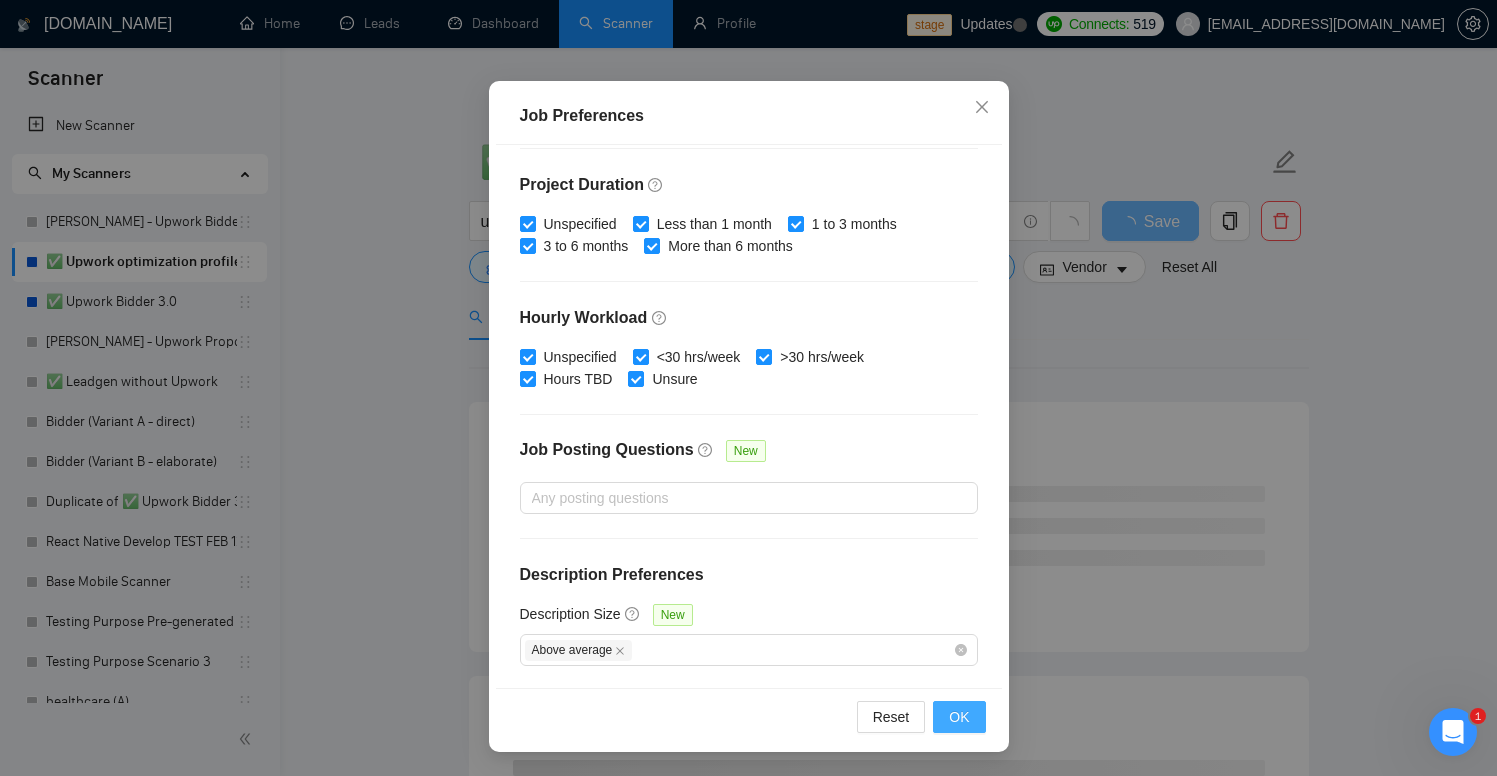 click on "OK" at bounding box center (959, 717) 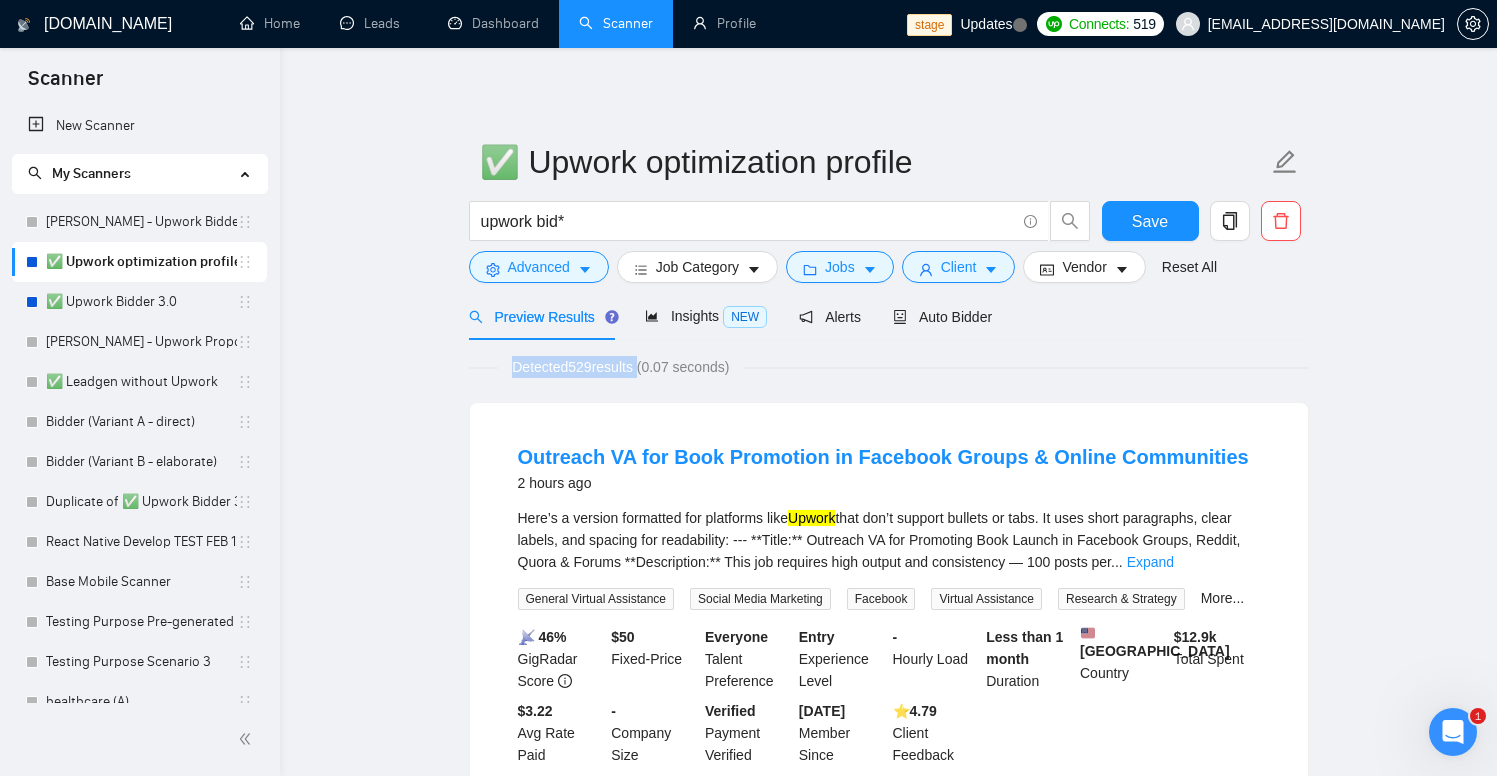 drag, startPoint x: 508, startPoint y: 363, endPoint x: 653, endPoint y: 361, distance: 145.0138 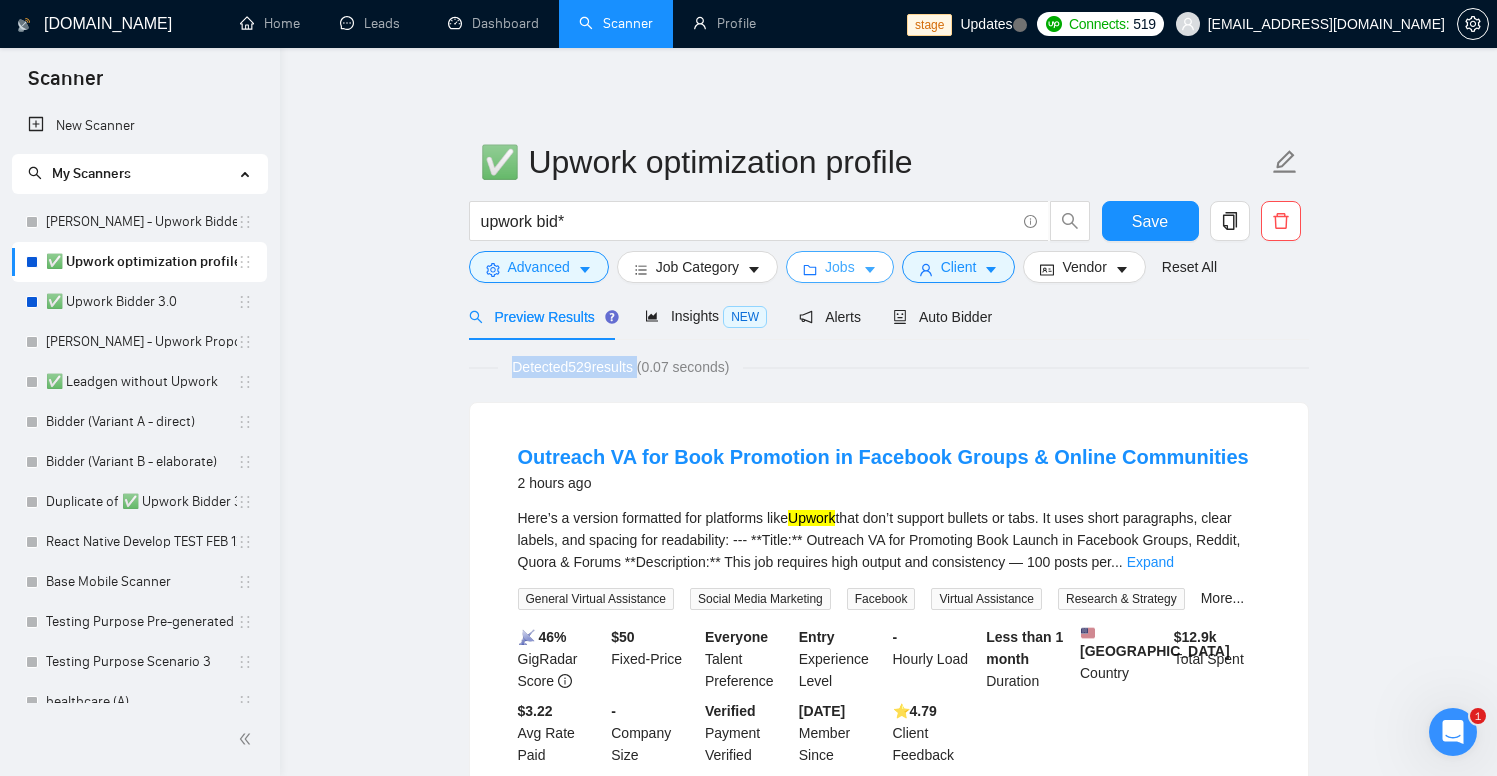 click 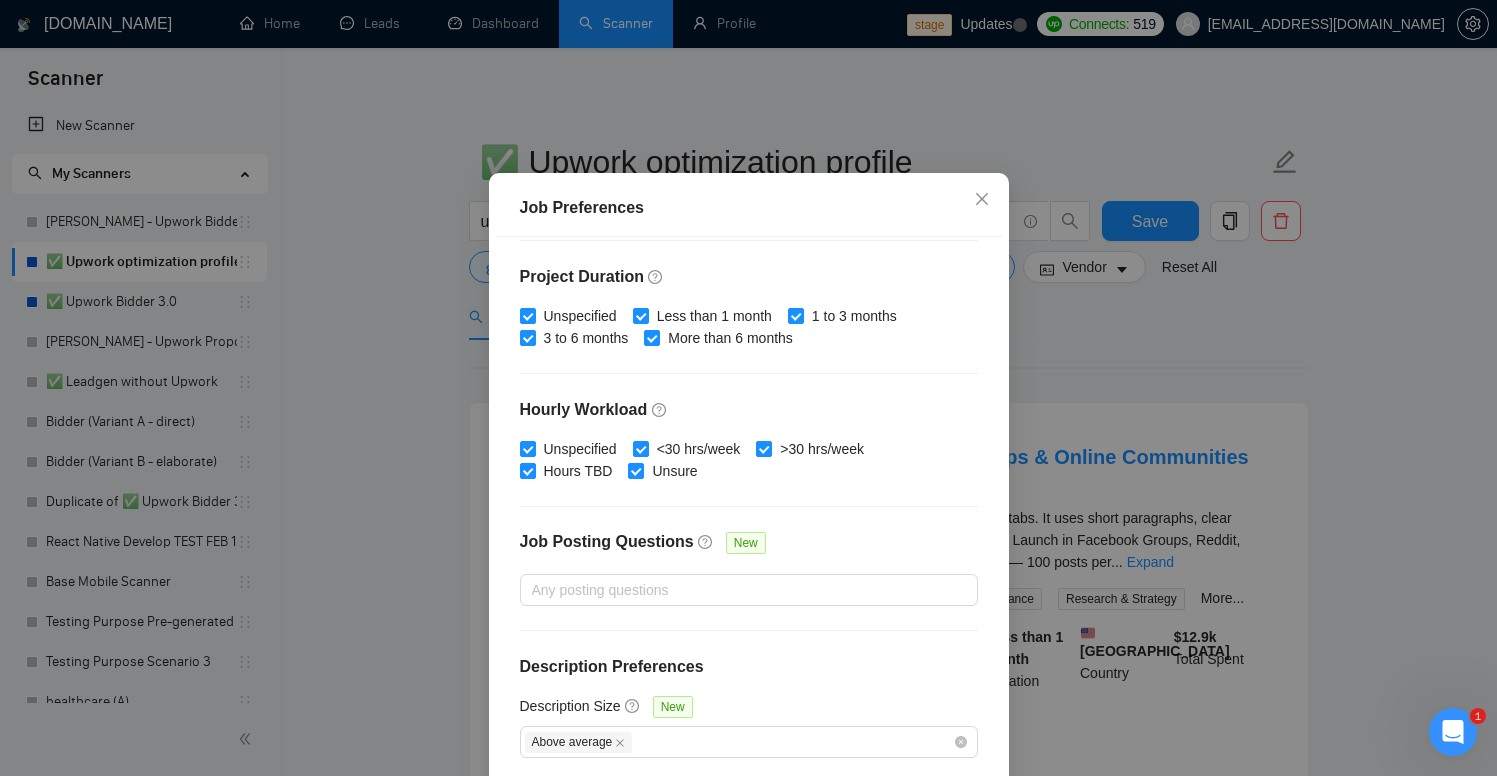 scroll, scrollTop: 131, scrollLeft: 0, axis: vertical 